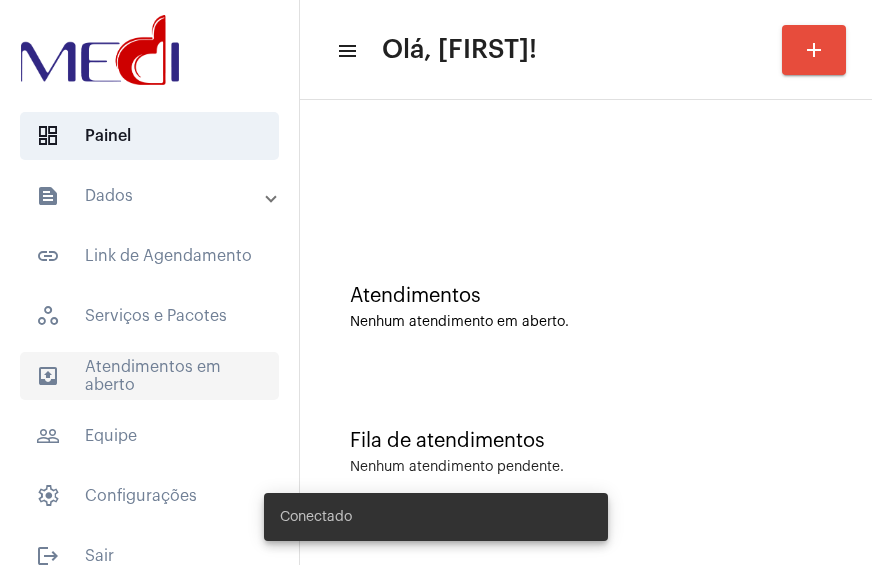 scroll, scrollTop: 0, scrollLeft: 0, axis: both 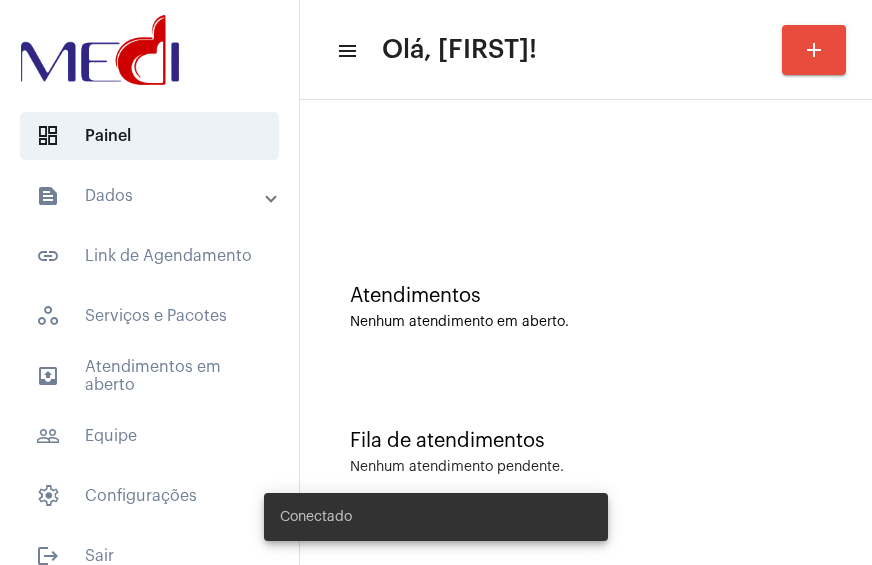 click on "text_snippet_outlined  Dados" at bounding box center [155, 196] 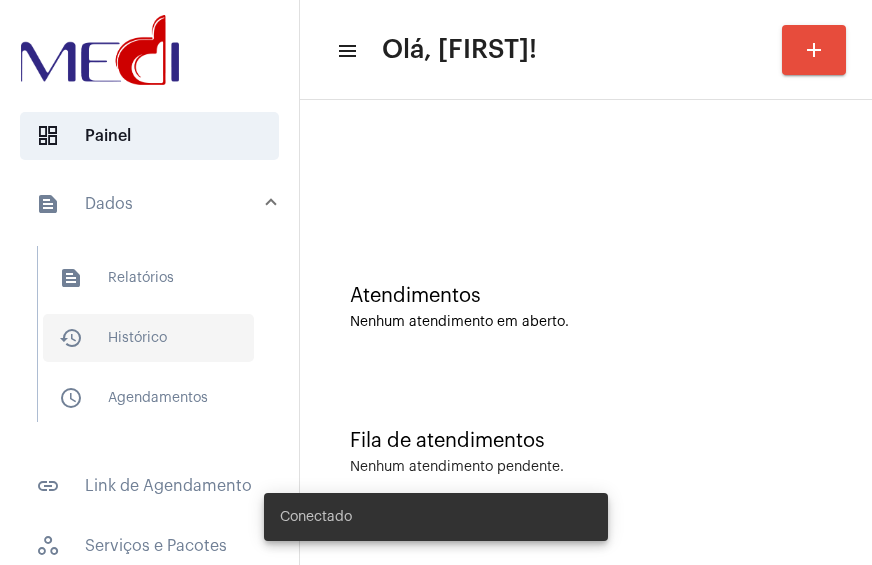 click on "history_outlined  Histórico" at bounding box center [148, 338] 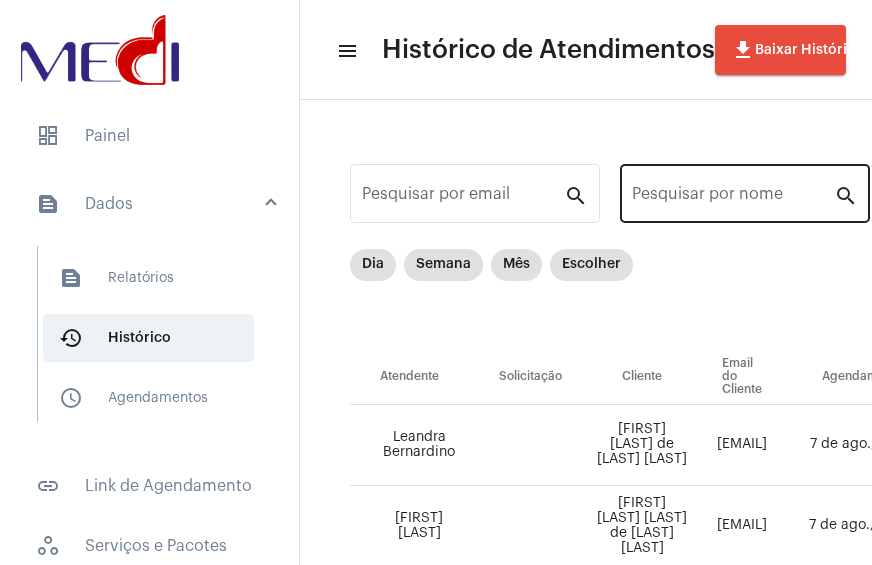 click on "Pesquisar por nome" 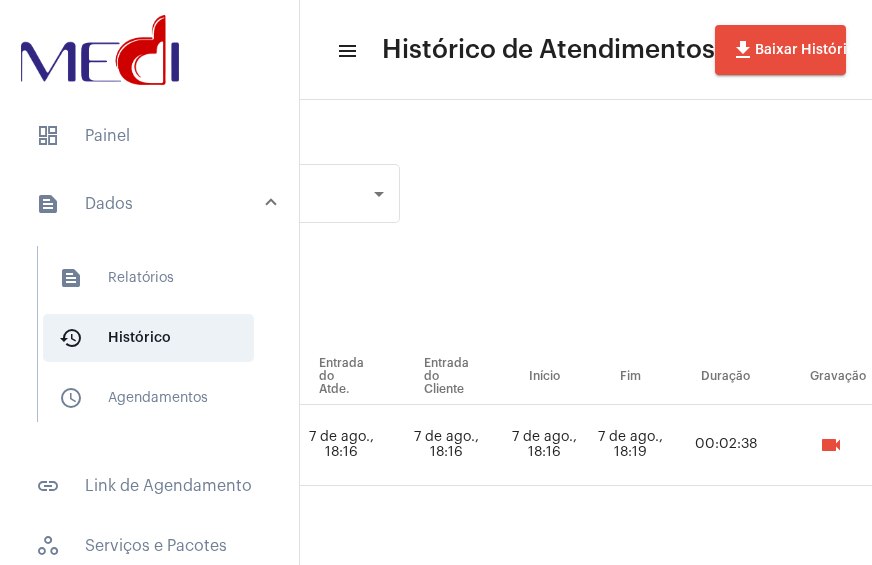 scroll, scrollTop: 0, scrollLeft: 1006, axis: horizontal 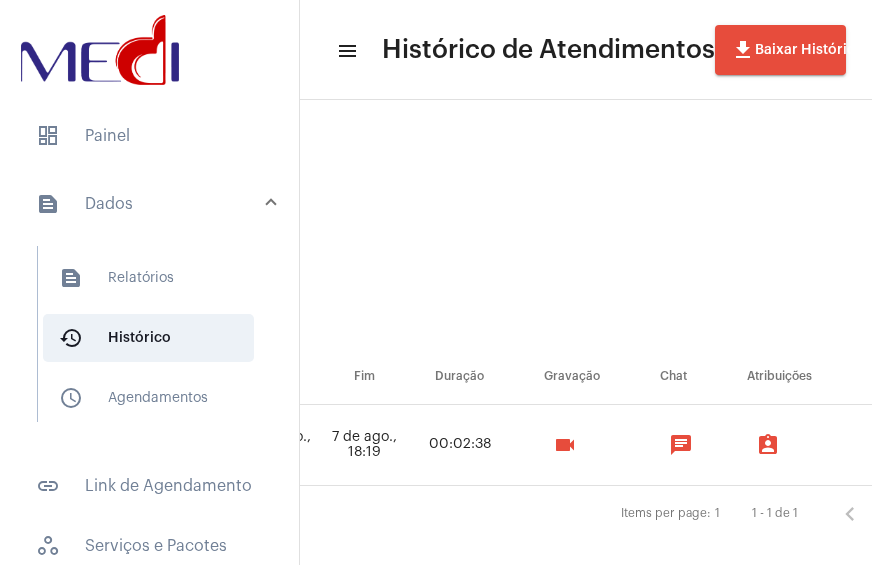 type on "ARTHUR C" 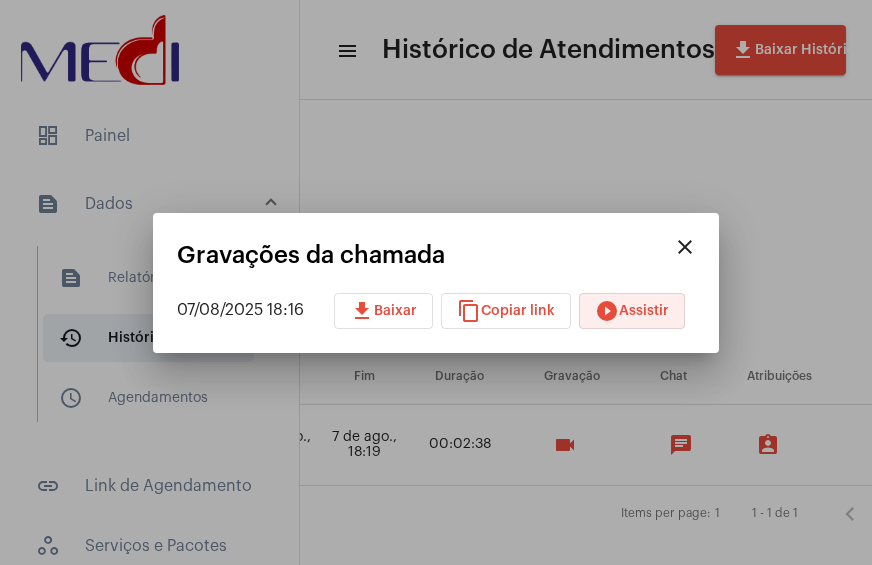 click on "play_circle_filled  Assistir" at bounding box center [632, 311] 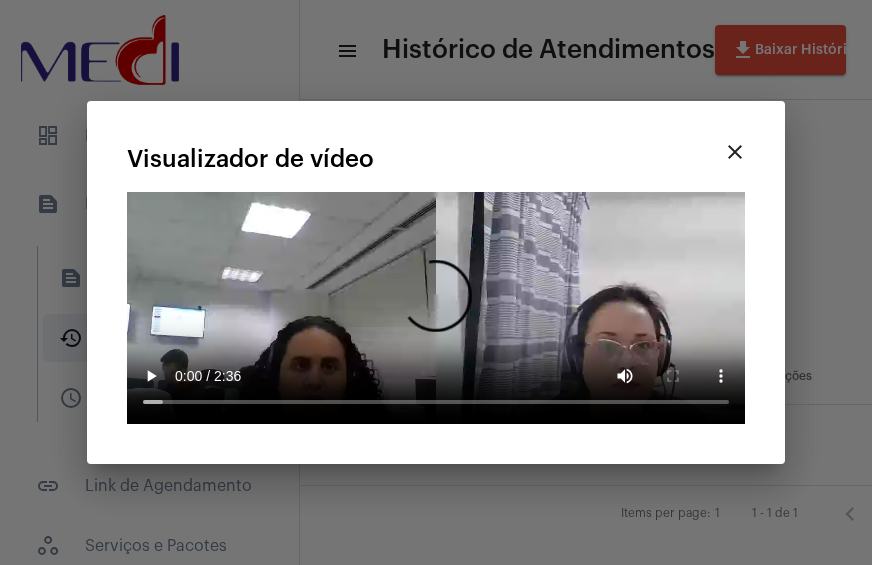 click on "close" at bounding box center (735, 152) 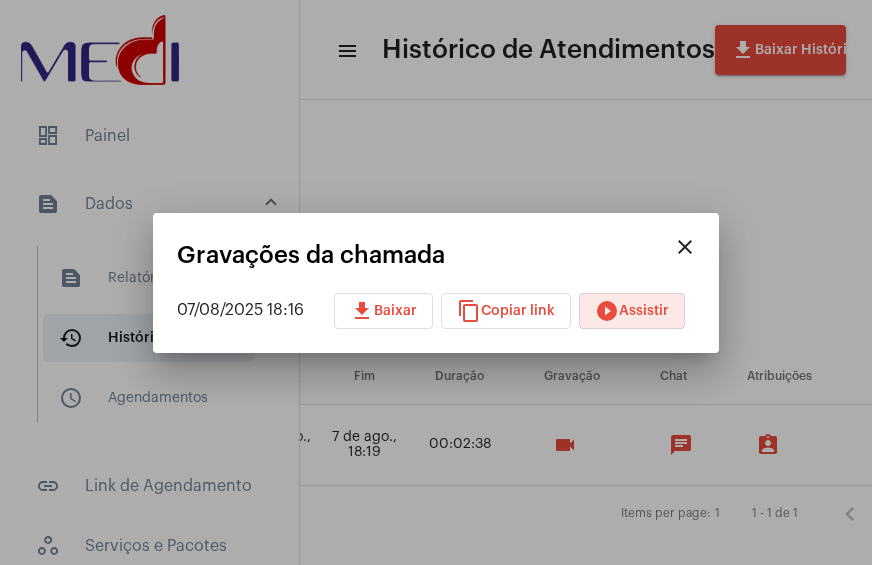 click on "close" at bounding box center (685, 247) 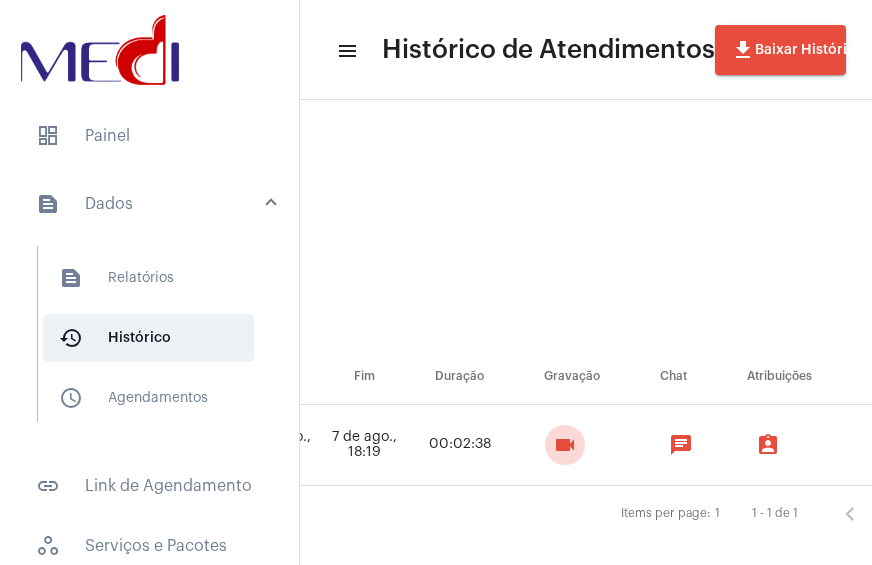 click on "videocam" at bounding box center (565, 445) 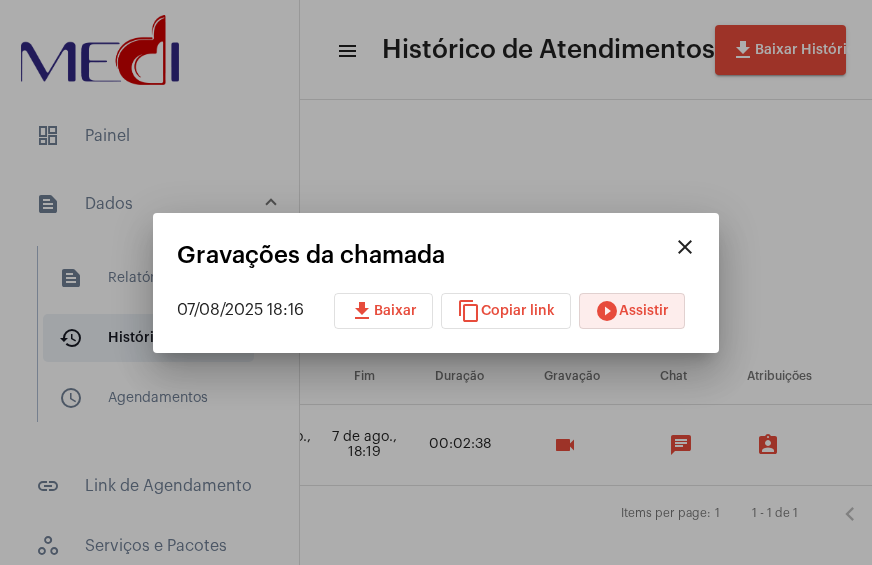 click on "play_circle_filled  Assistir" at bounding box center (632, 311) 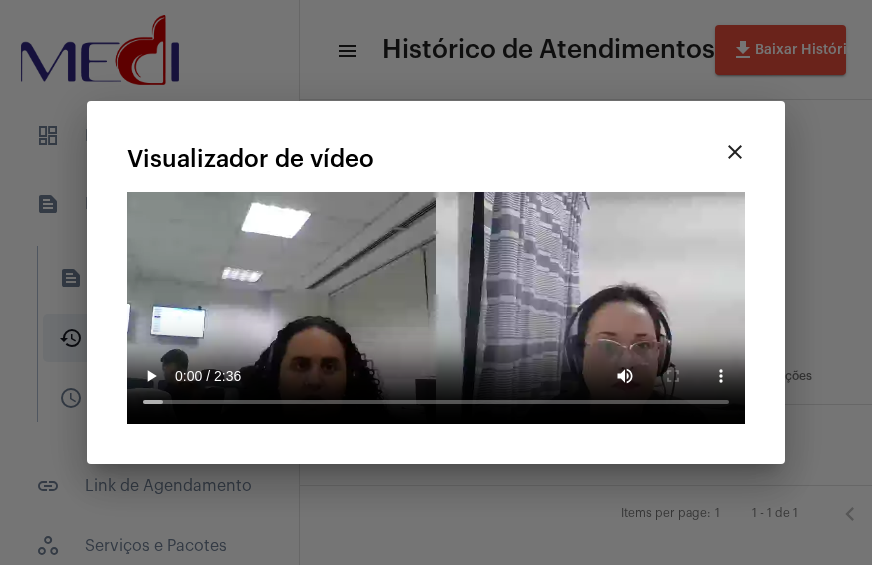 click on "close" at bounding box center [735, 152] 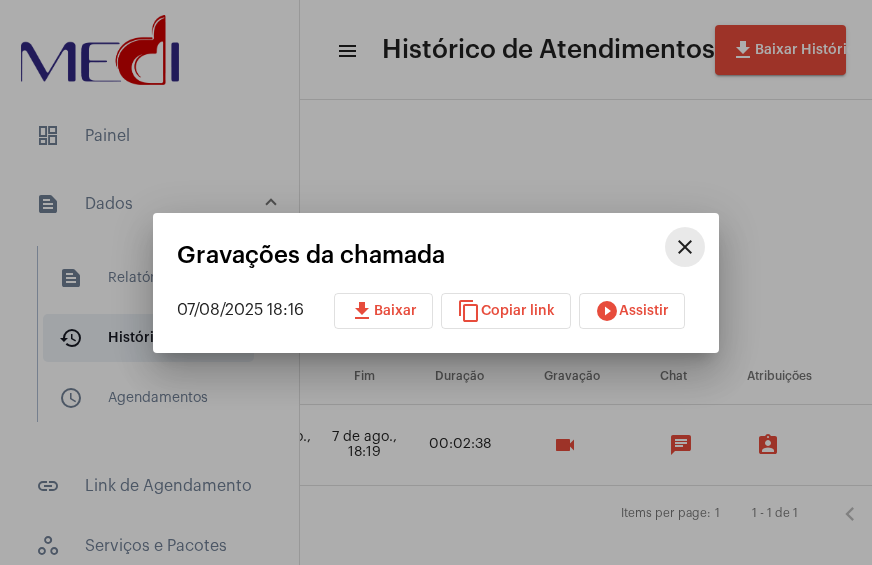 click on "close" at bounding box center (685, 247) 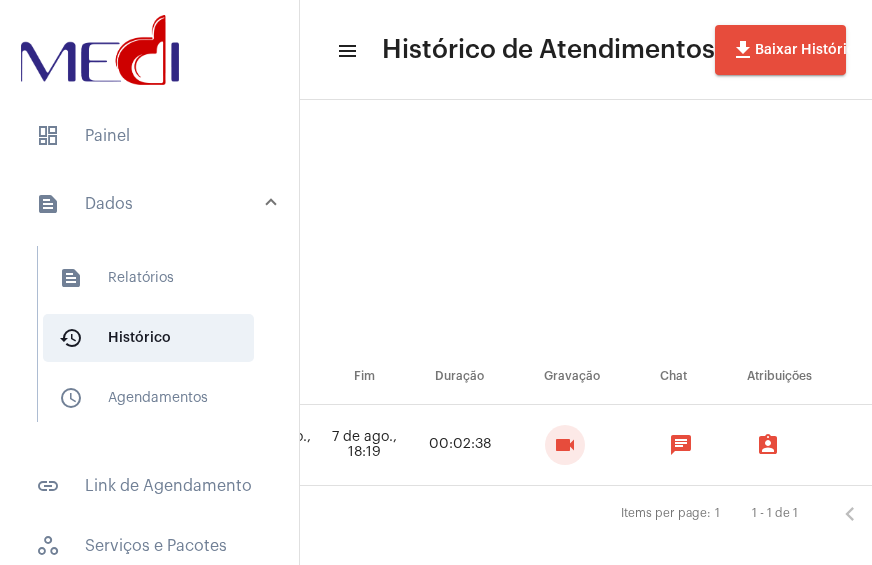type 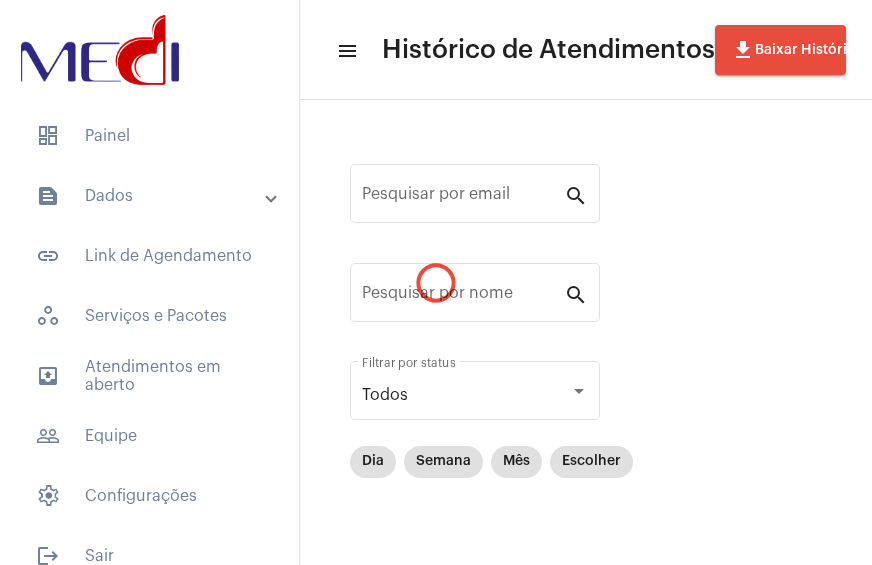 scroll, scrollTop: 0, scrollLeft: 0, axis: both 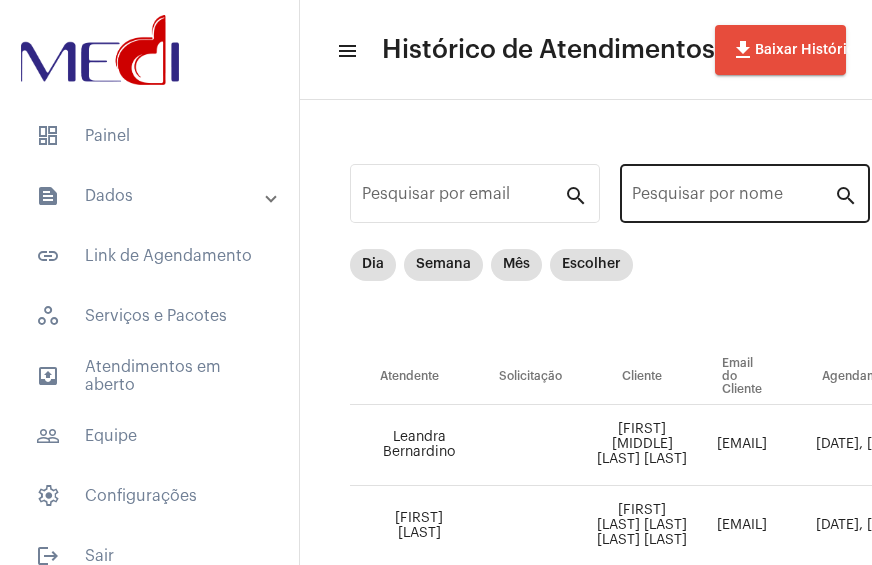 drag, startPoint x: 700, startPoint y: 209, endPoint x: 687, endPoint y: 207, distance: 13.152946 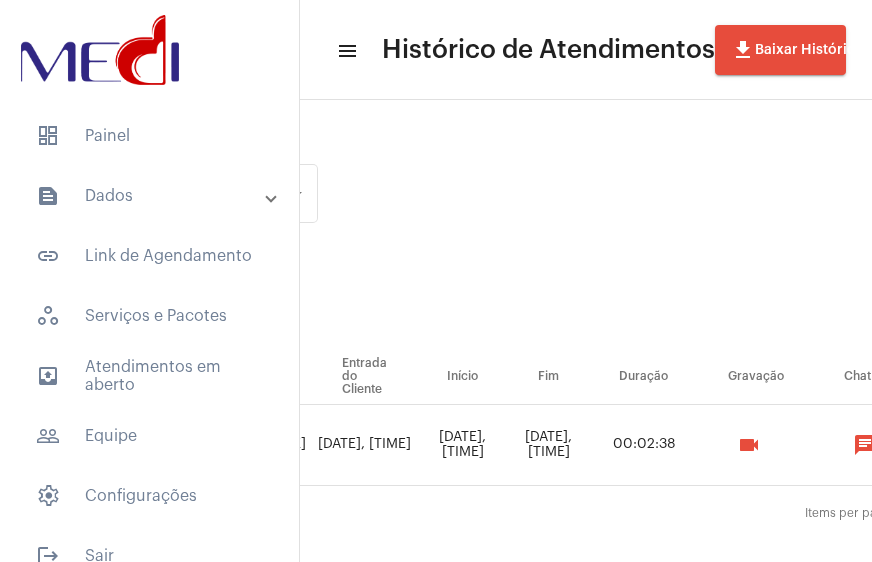 scroll, scrollTop: 0, scrollLeft: 917, axis: horizontal 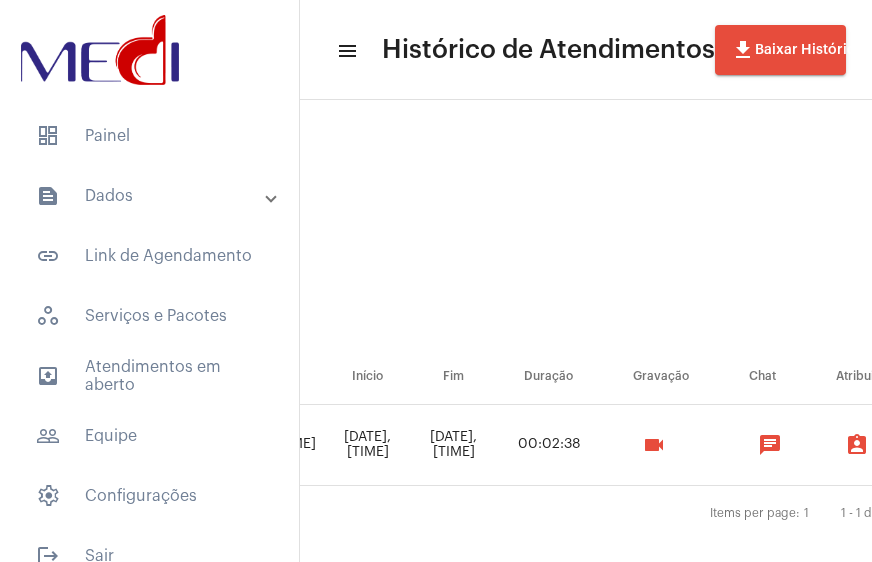 type on "ARTHUR CO" 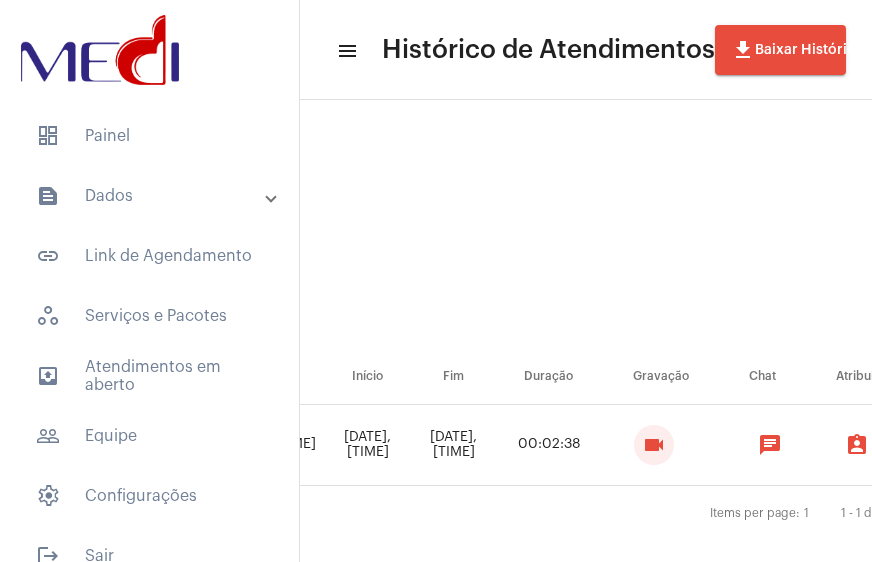 click on "videocam" at bounding box center [654, 445] 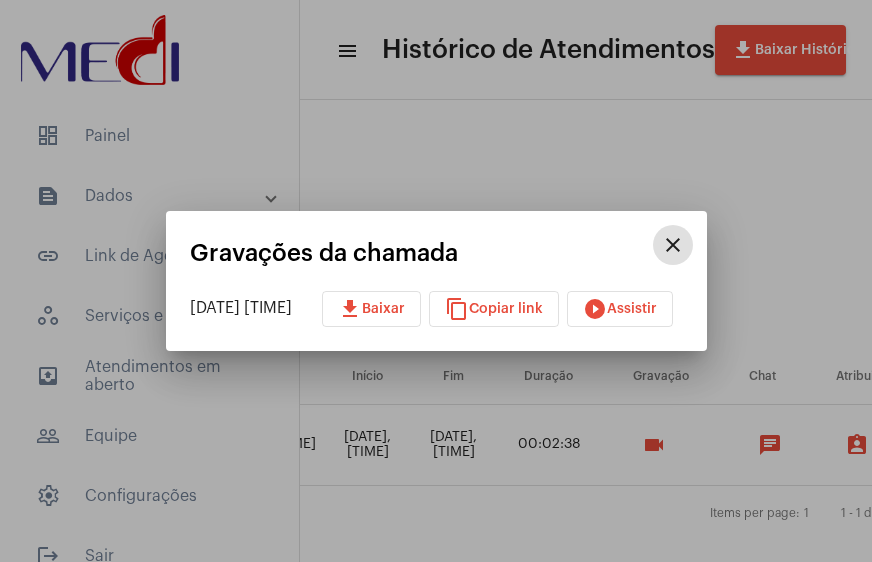 click on "play_circle_filled  Assistir" at bounding box center [620, 309] 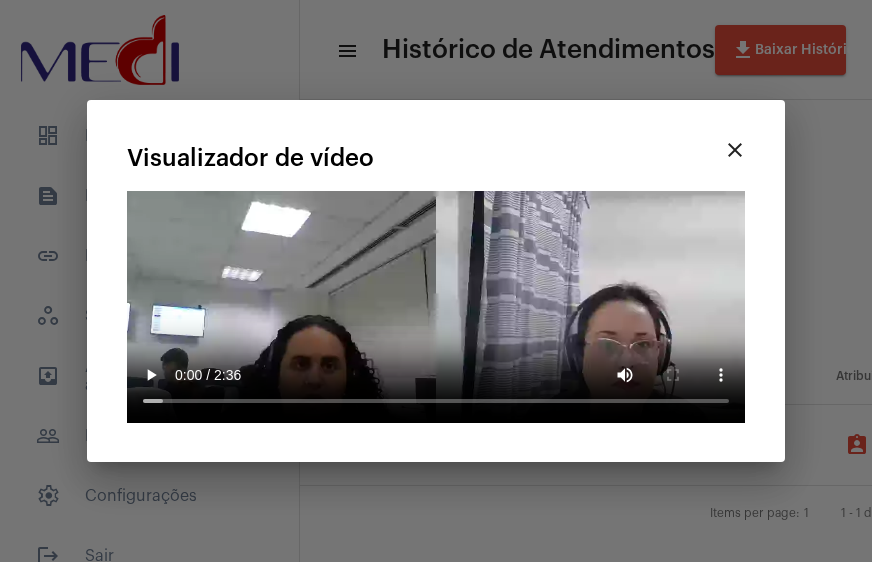 click on "close" at bounding box center (735, 150) 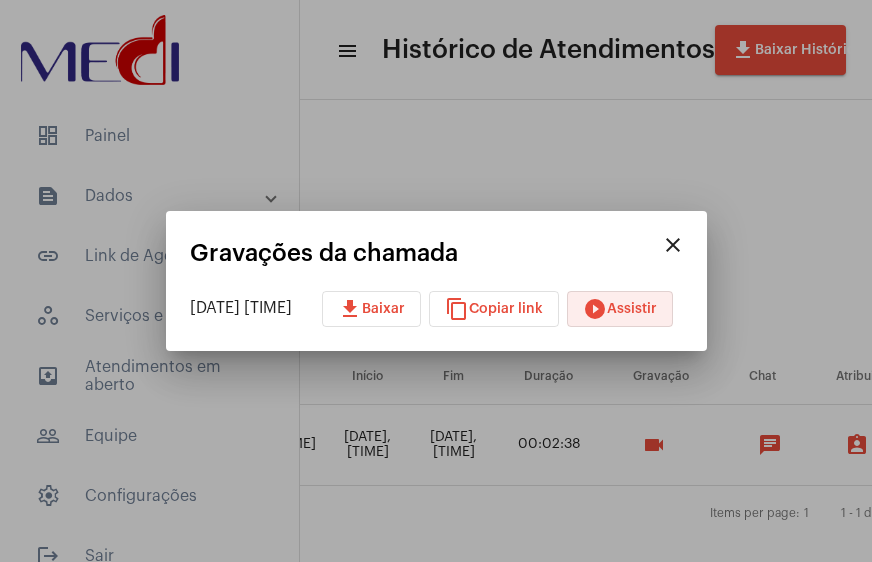 click on "play_circle_filled" at bounding box center [595, 309] 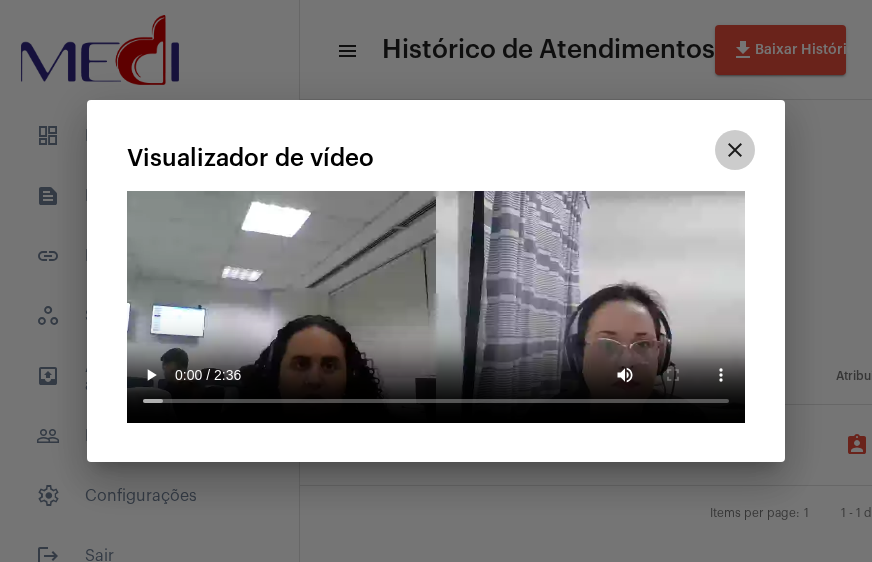 click on "close" at bounding box center [735, 150] 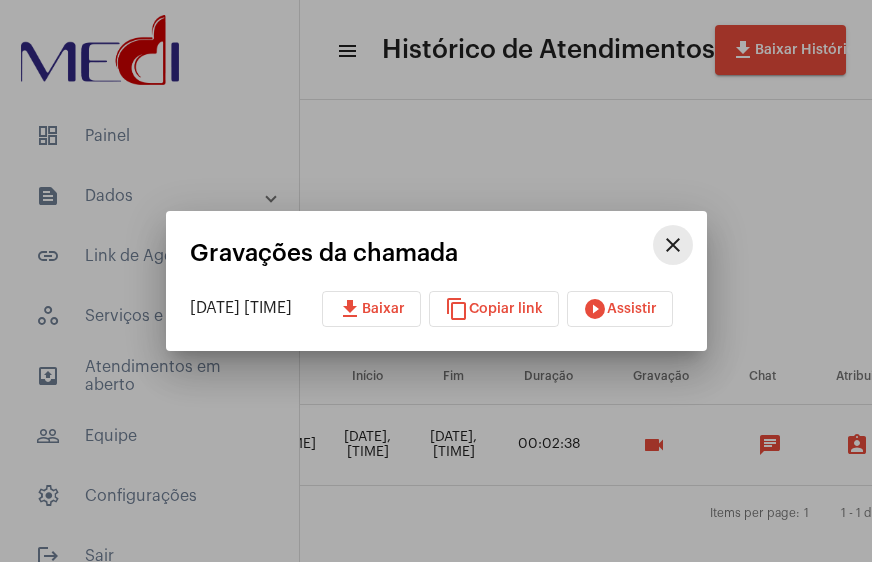 click on "close" at bounding box center [673, 245] 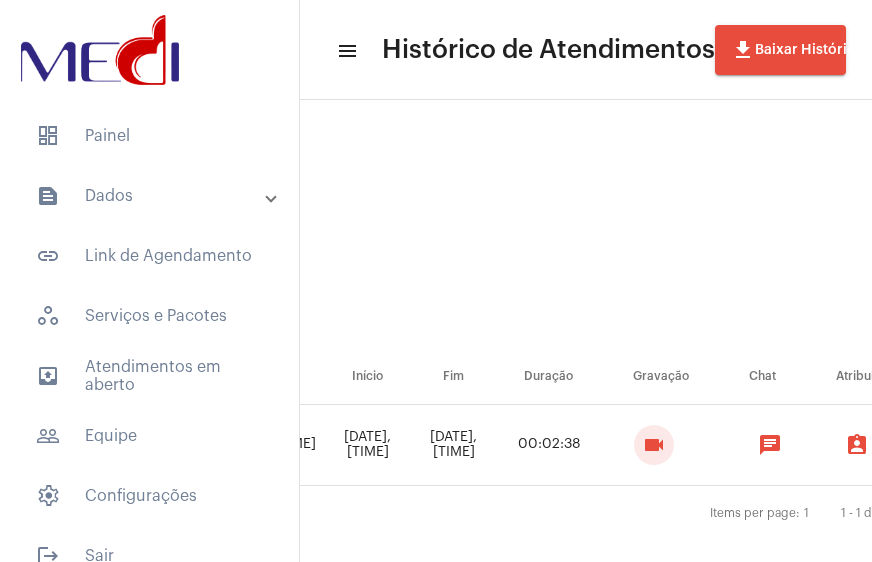 scroll, scrollTop: 0, scrollLeft: 1183, axis: horizontal 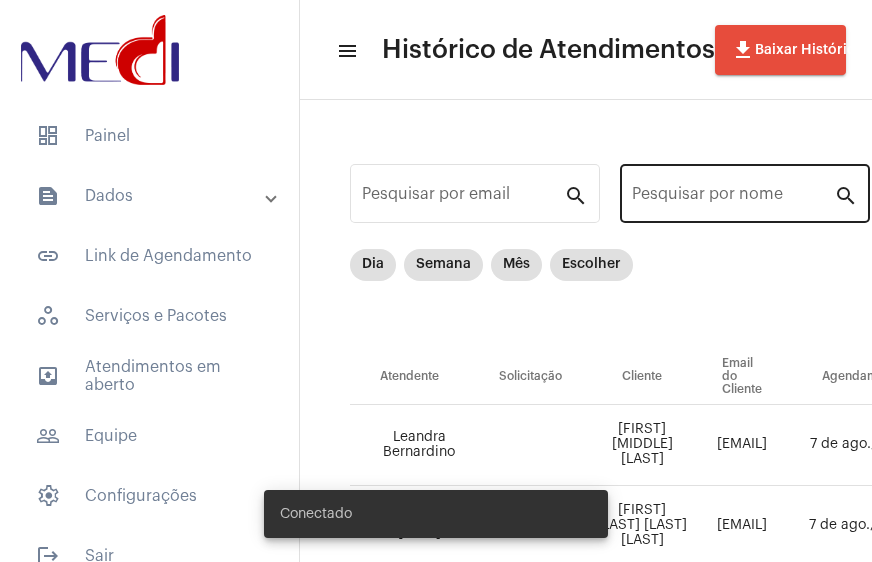 click on "Pesquisar por nome" 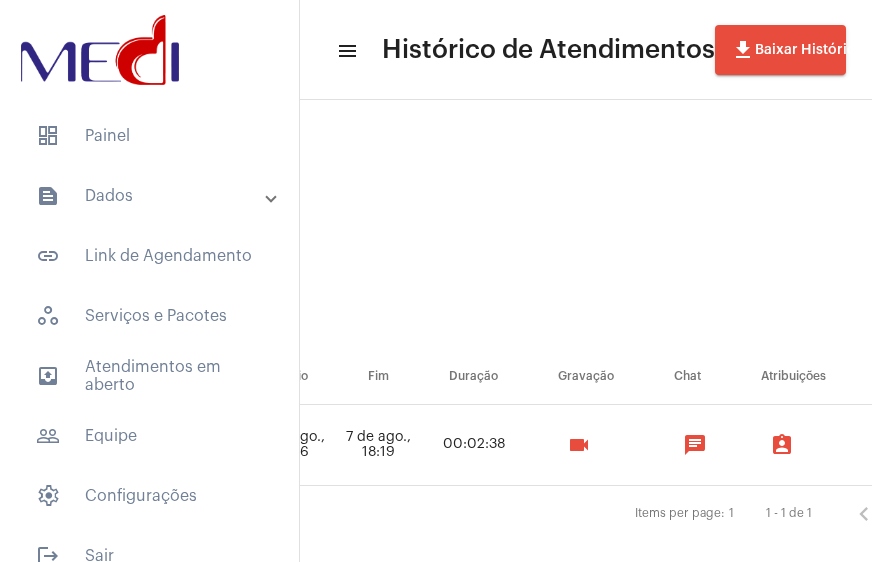 scroll, scrollTop: 0, scrollLeft: 995, axis: horizontal 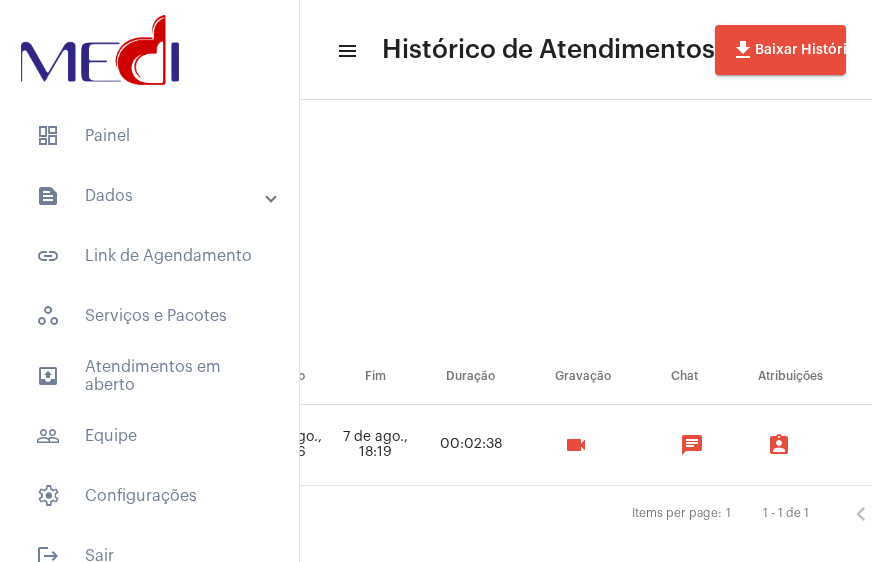 type on "ARTHUR COE" 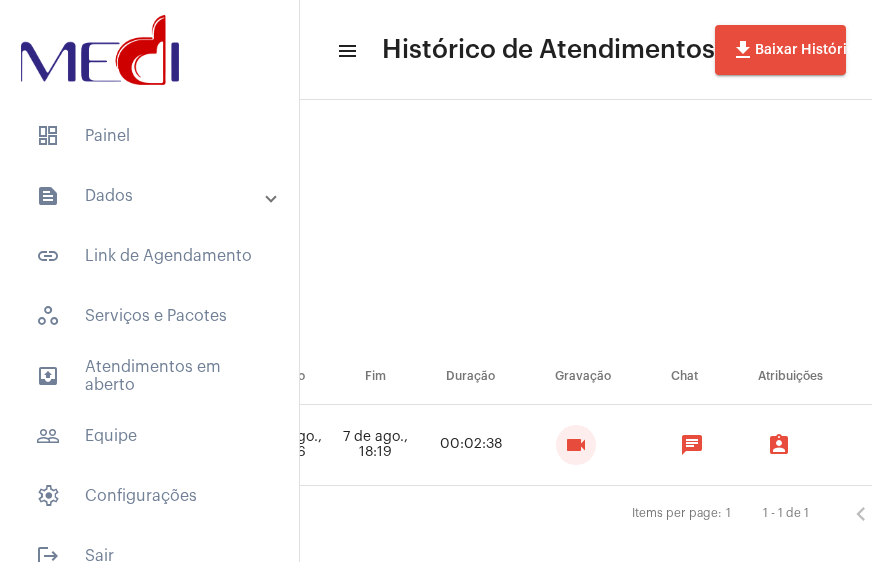 click on "videocam" at bounding box center (576, 445) 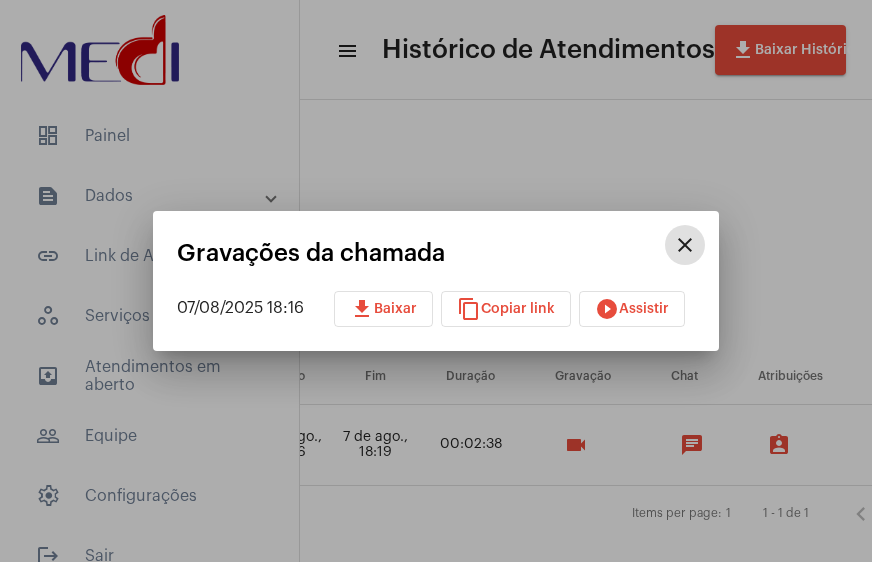 click on "close  Gravações da chamada  07/08/2025 18:16 download  Baixar  content_copy  Copiar link  play_circle_filled  Assistir" at bounding box center [436, 283] 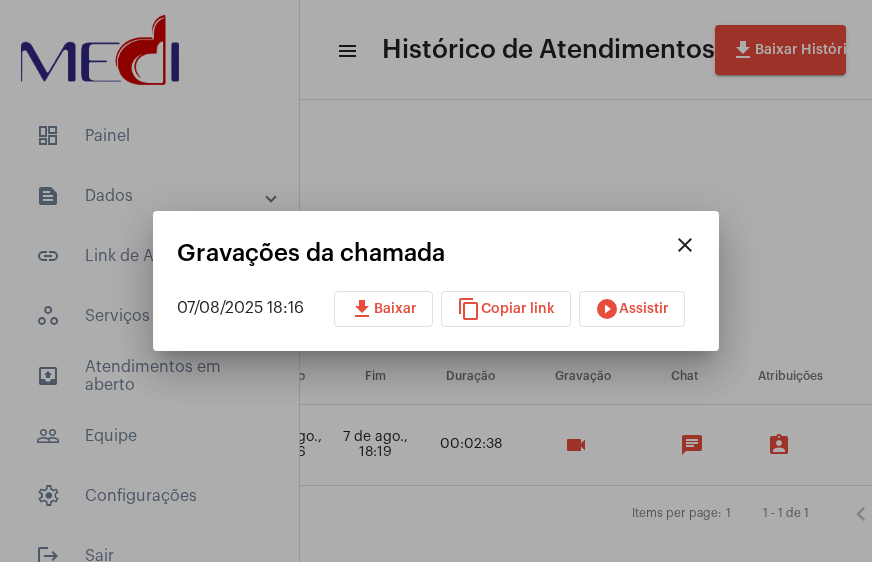 click on "play_circle_filled  Assistir" at bounding box center (632, 309) 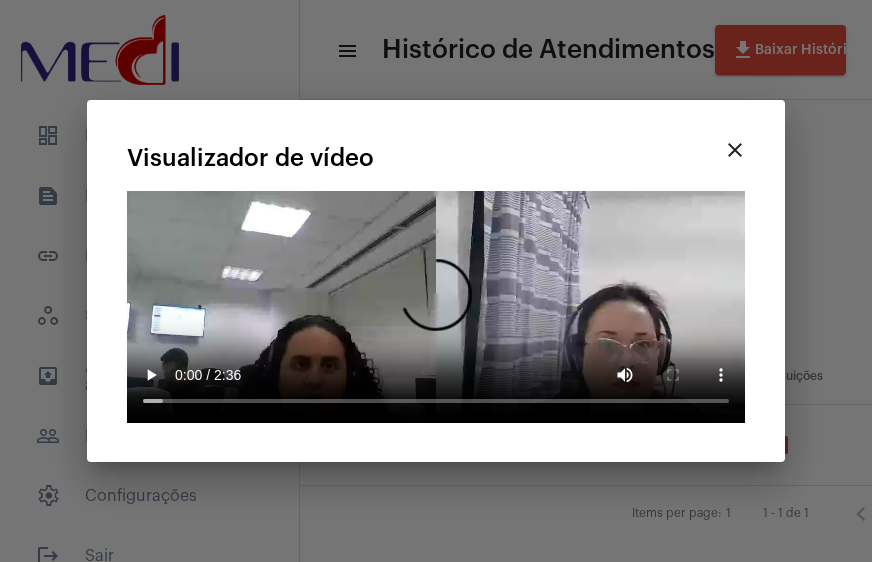 click on "close" at bounding box center (735, 150) 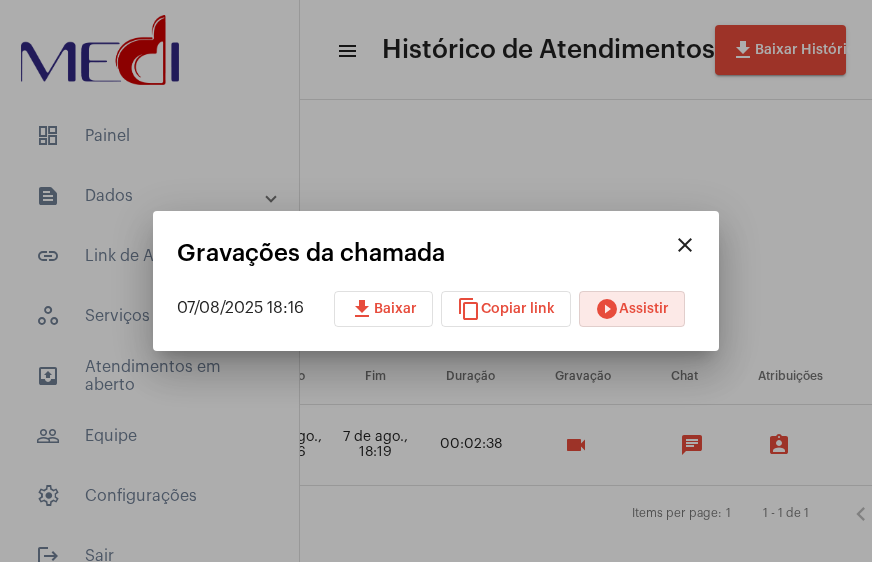 click on "close" at bounding box center [685, 245] 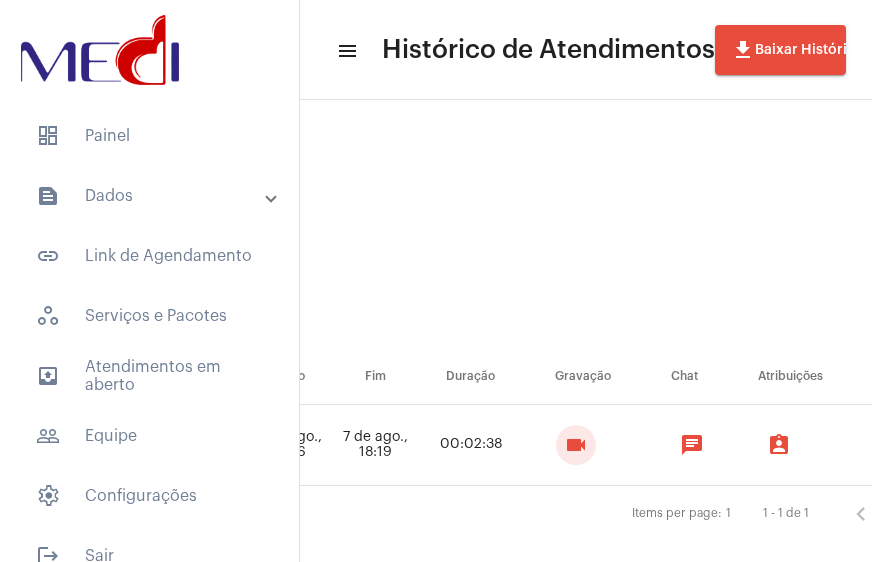 click on "videocam" at bounding box center (576, 445) 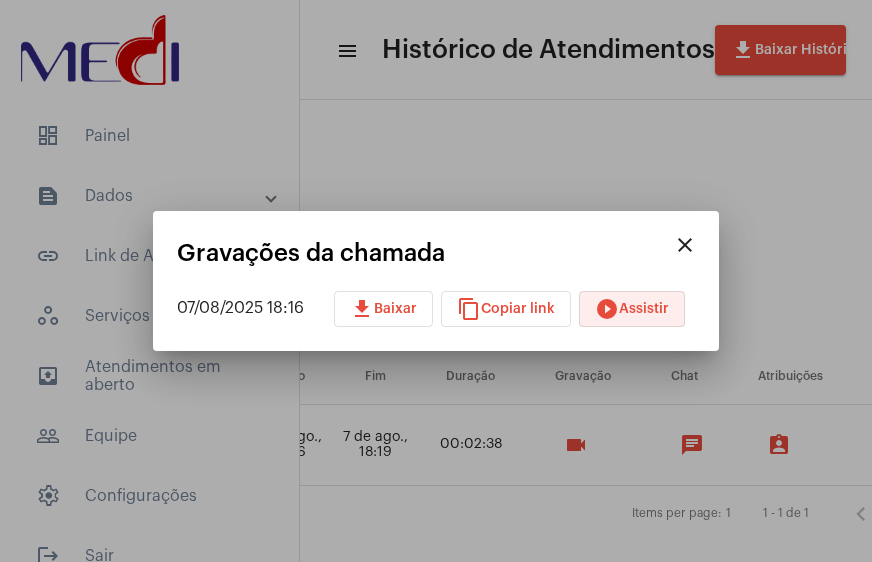 click on "play_circle_filled  Assistir" at bounding box center (632, 309) 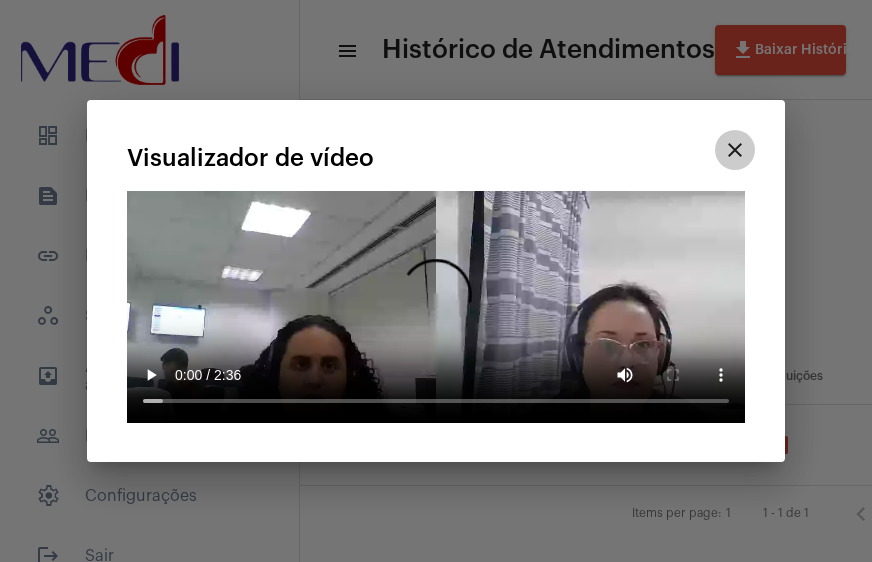 click on "close" at bounding box center [735, 150] 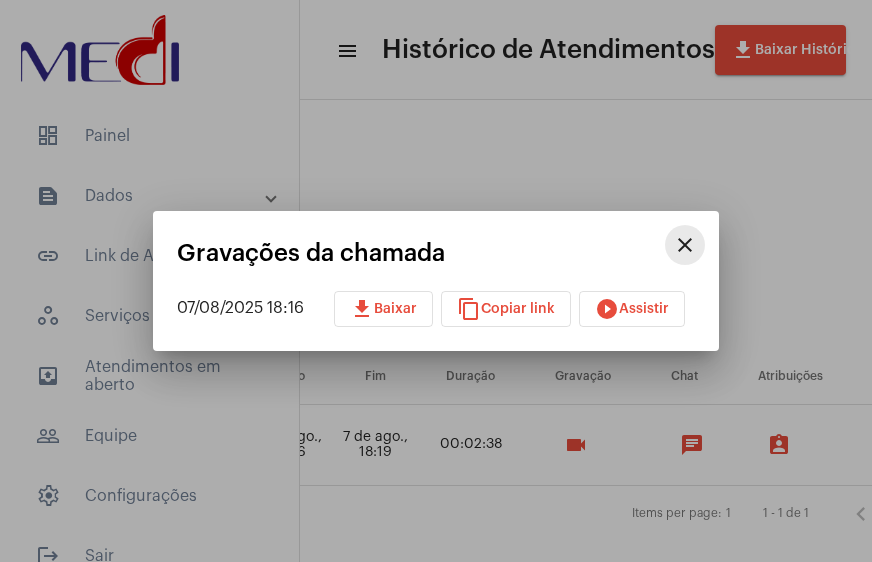 drag, startPoint x: 692, startPoint y: 239, endPoint x: 318, endPoint y: 249, distance: 374.13367 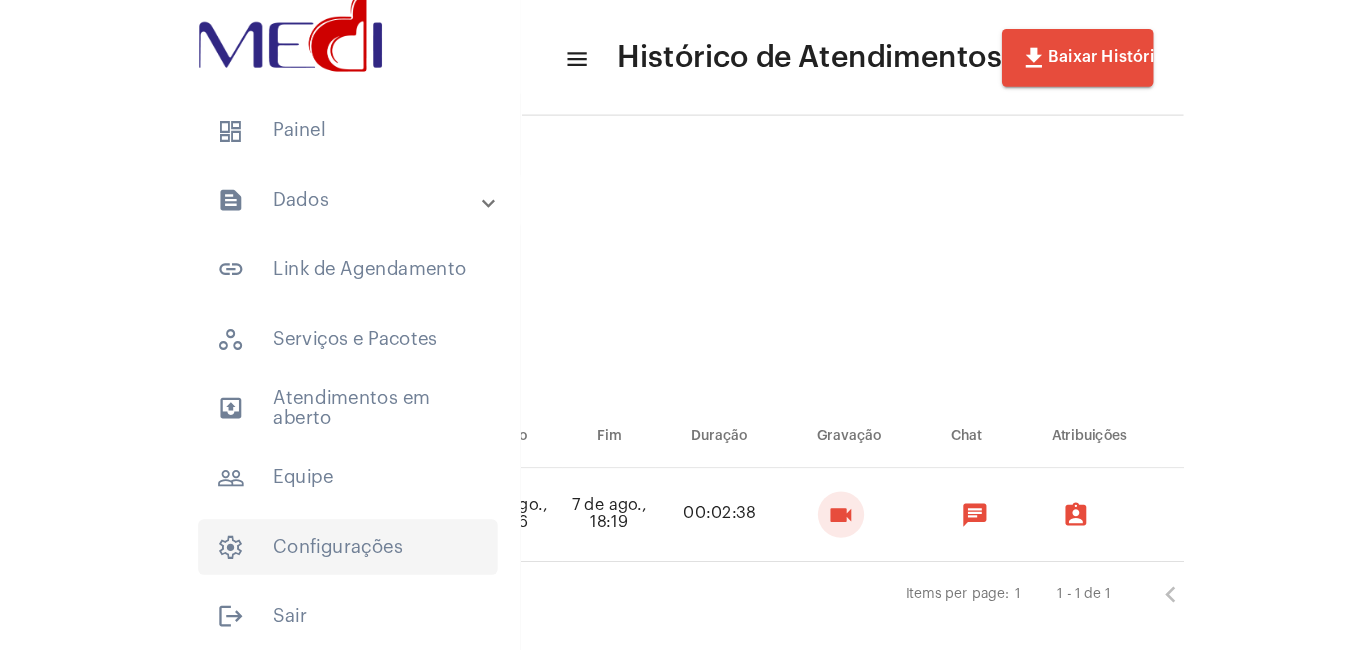 scroll, scrollTop: 30, scrollLeft: 0, axis: vertical 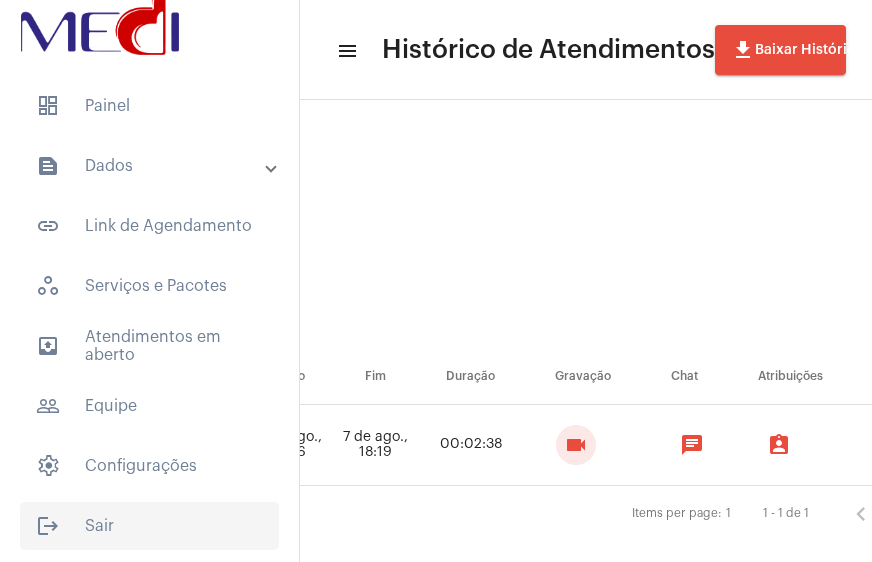 click on "logout  Sair" 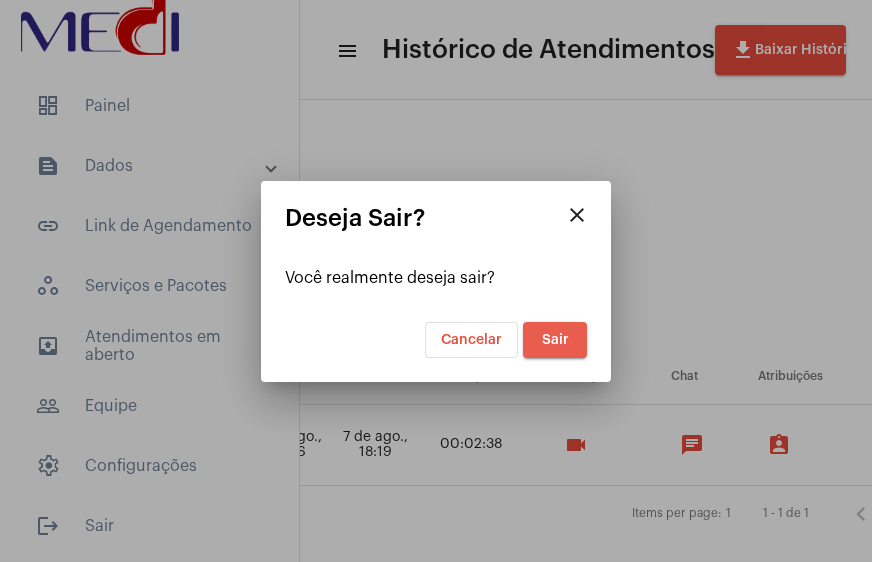 click on "Sair" at bounding box center (555, 340) 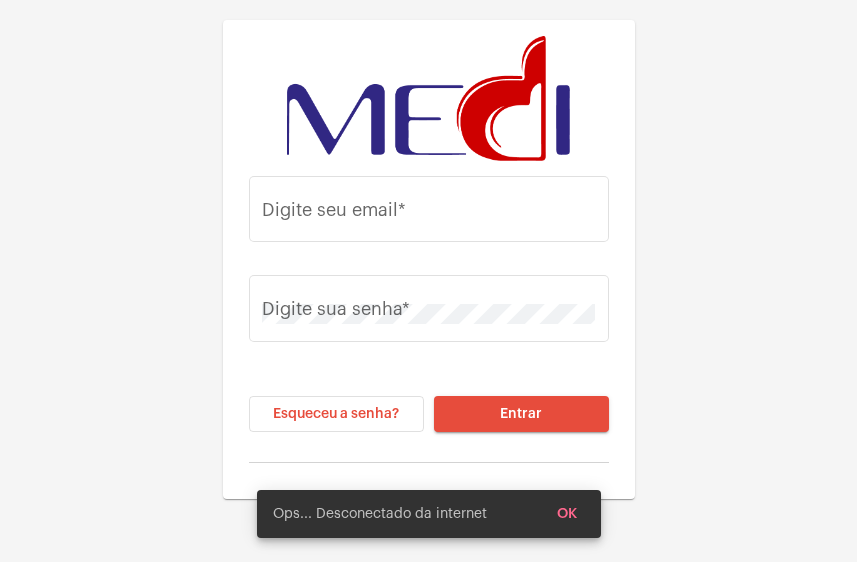 type on "yanca.medi@gmail.com" 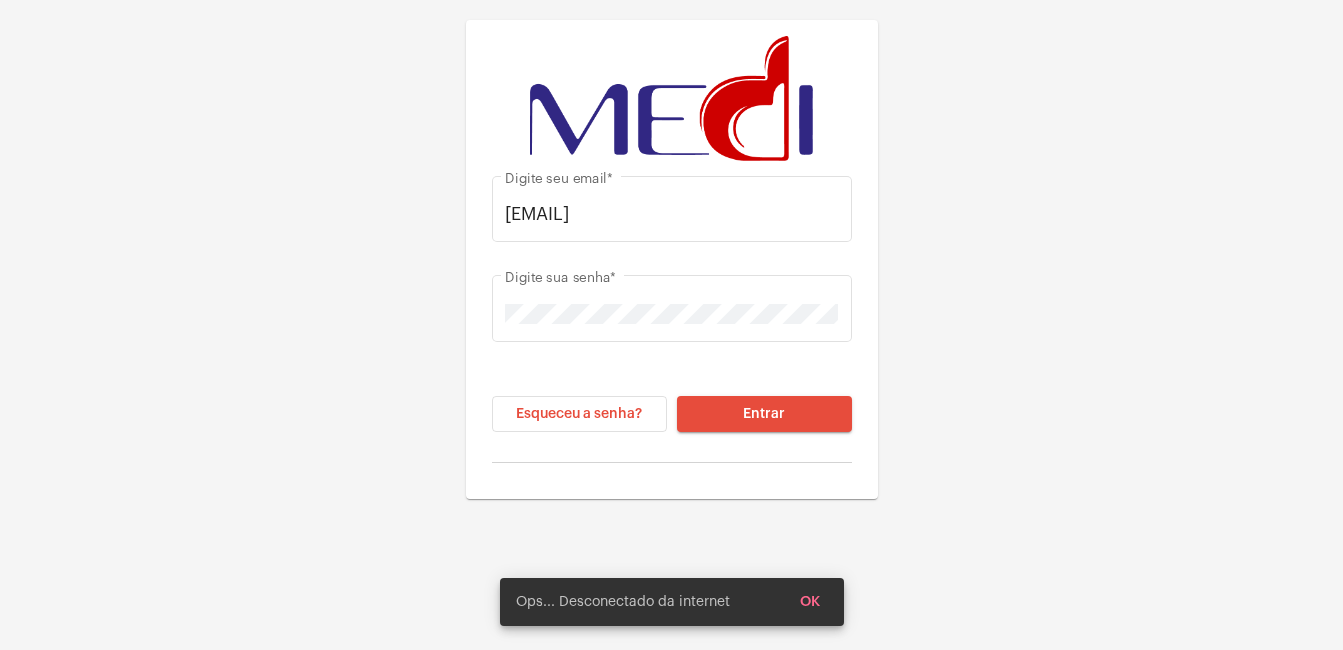 click on "Entrar" 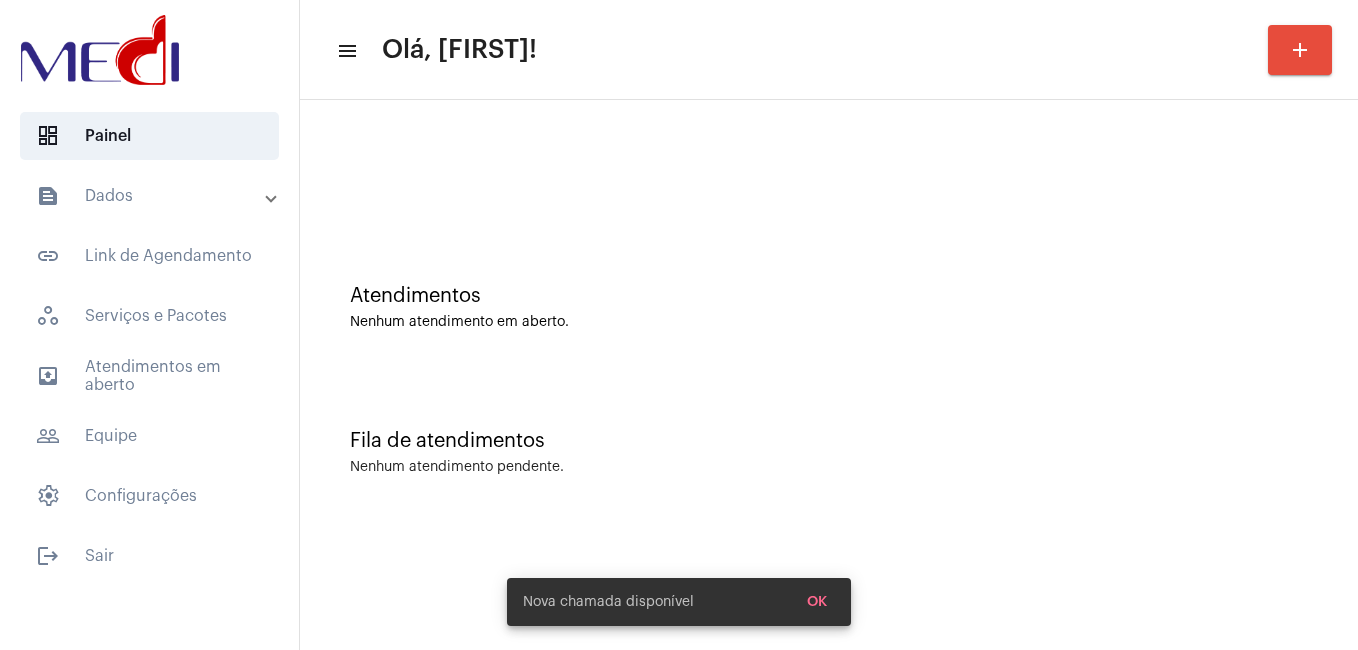 scroll, scrollTop: 0, scrollLeft: 0, axis: both 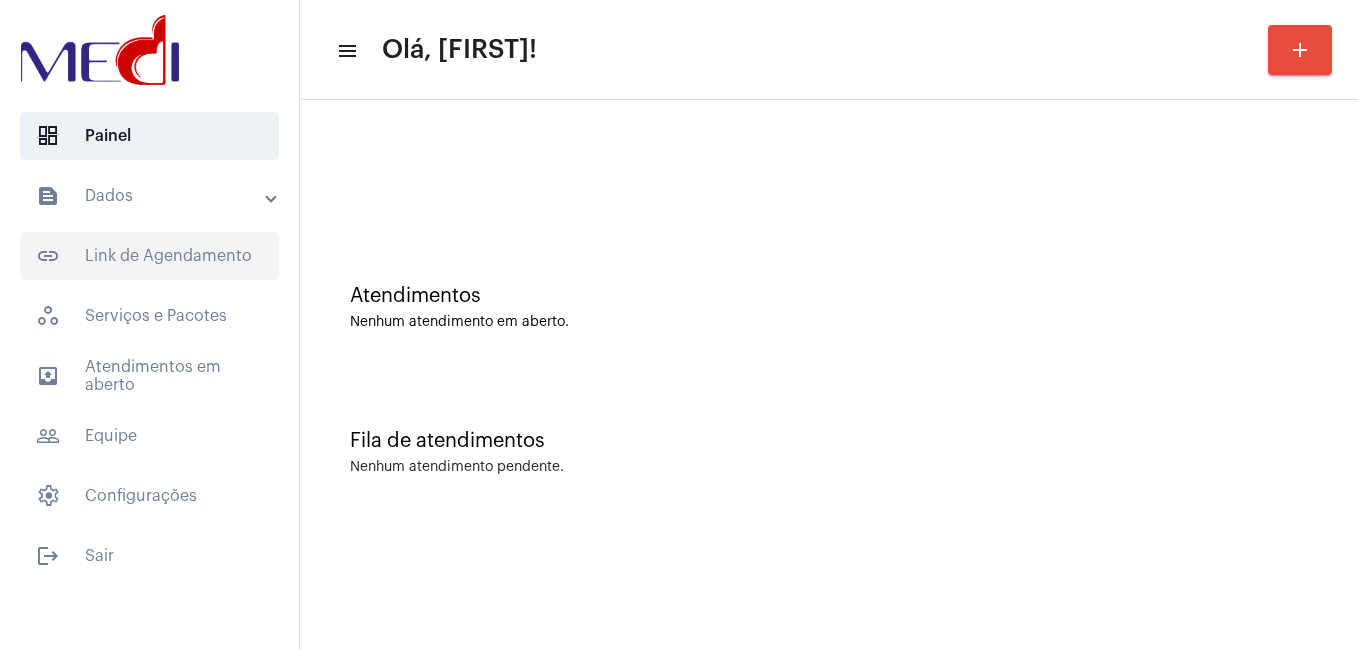 click on "link_outlined  Link de Agendamento" 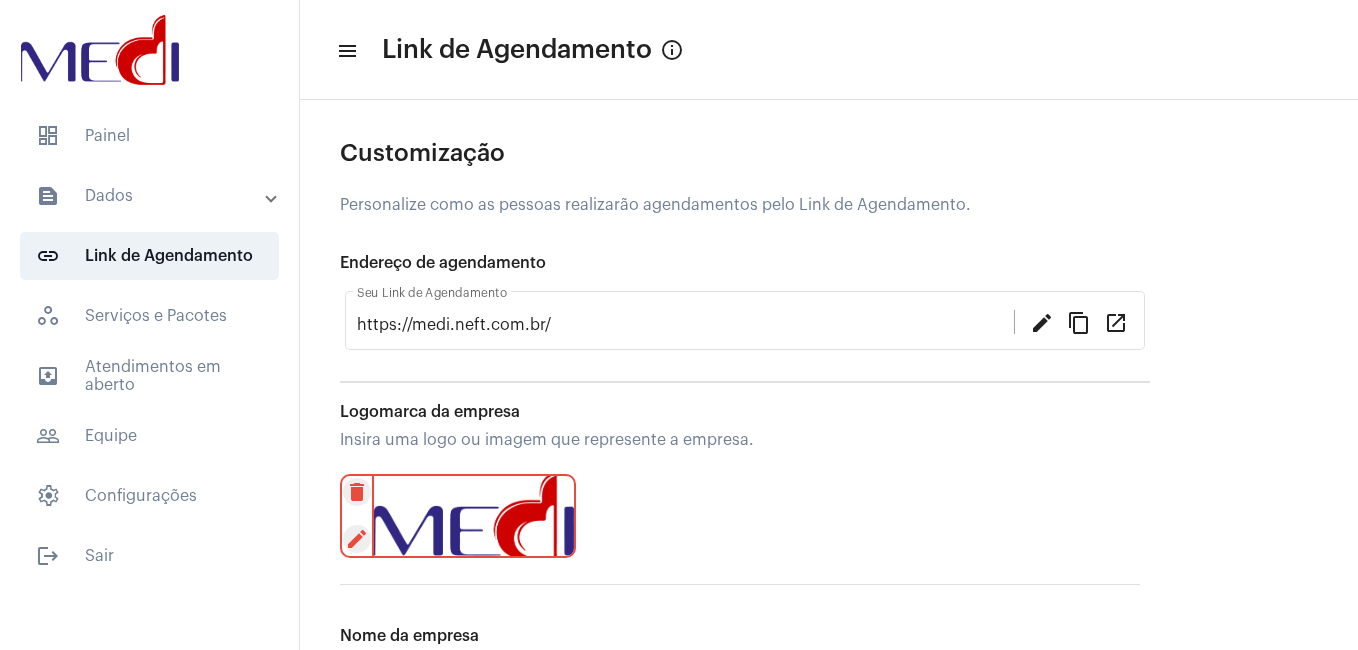 click on "text_snippet_outlined  Dados" at bounding box center (151, 196) 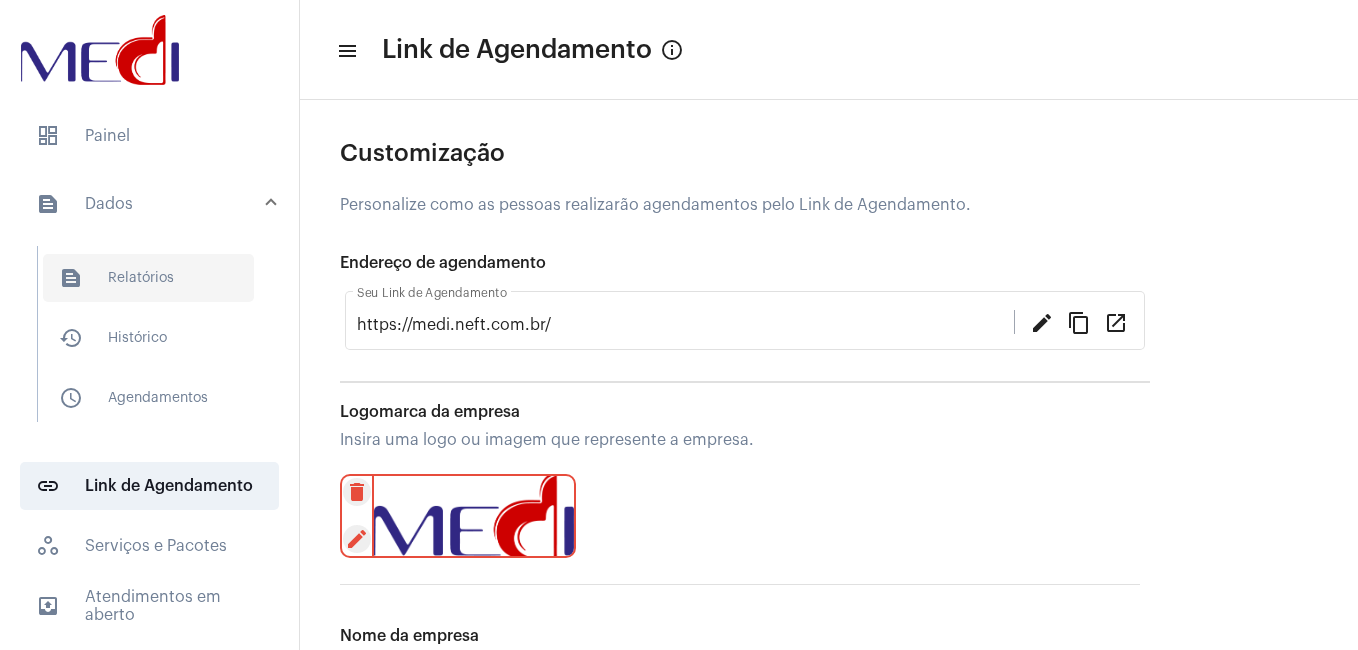 click on "text_snippet_outlined  Relatórios" at bounding box center [148, 278] 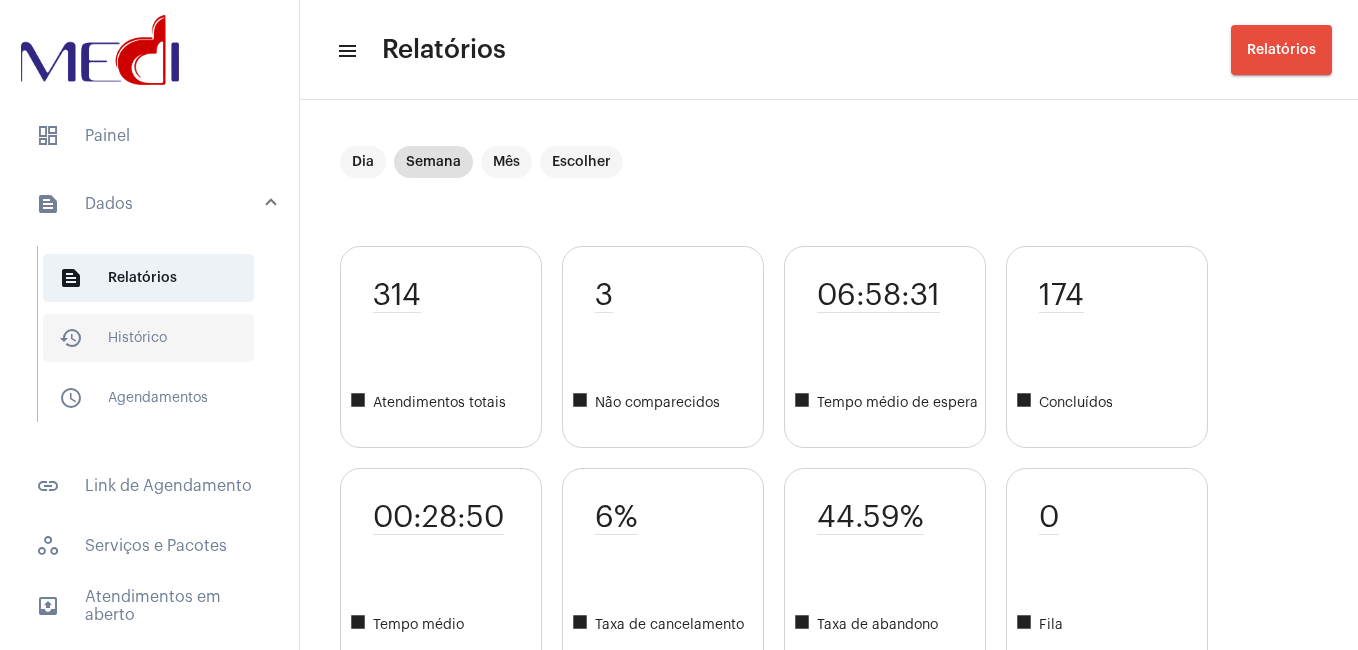 click on "history_outlined  Histórico" at bounding box center (148, 338) 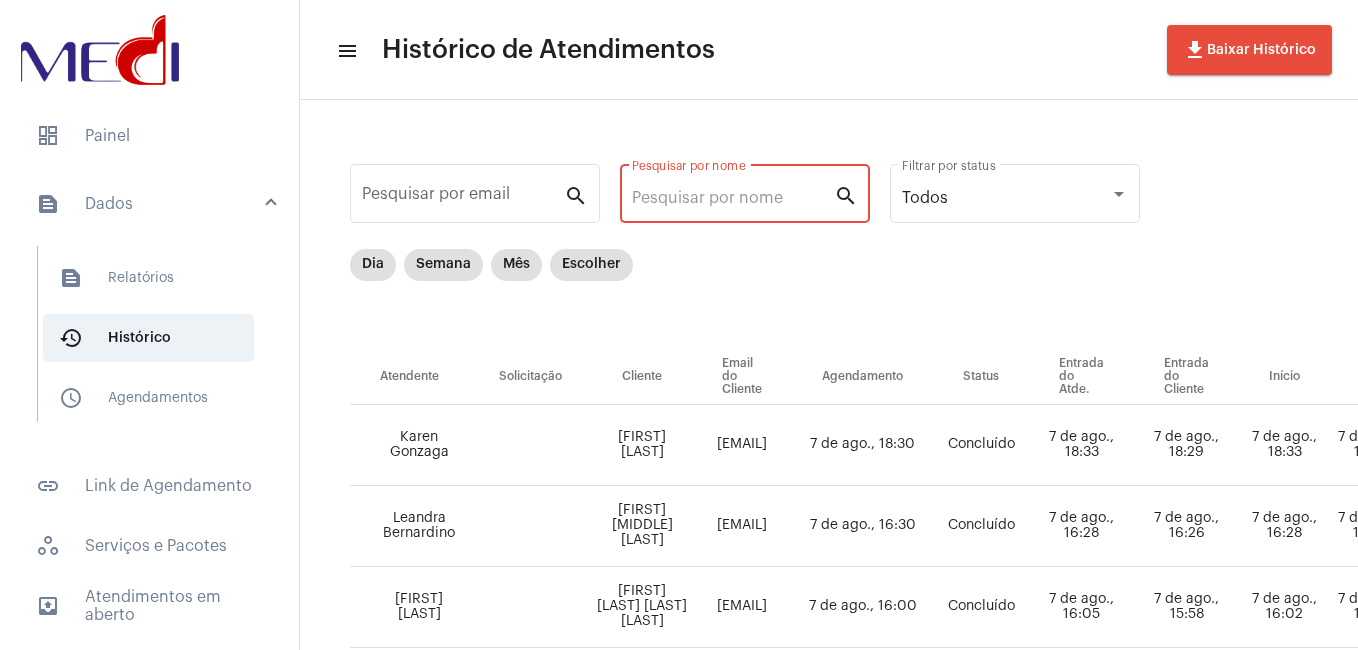click on "Pesquisar por nome" at bounding box center (733, 198) 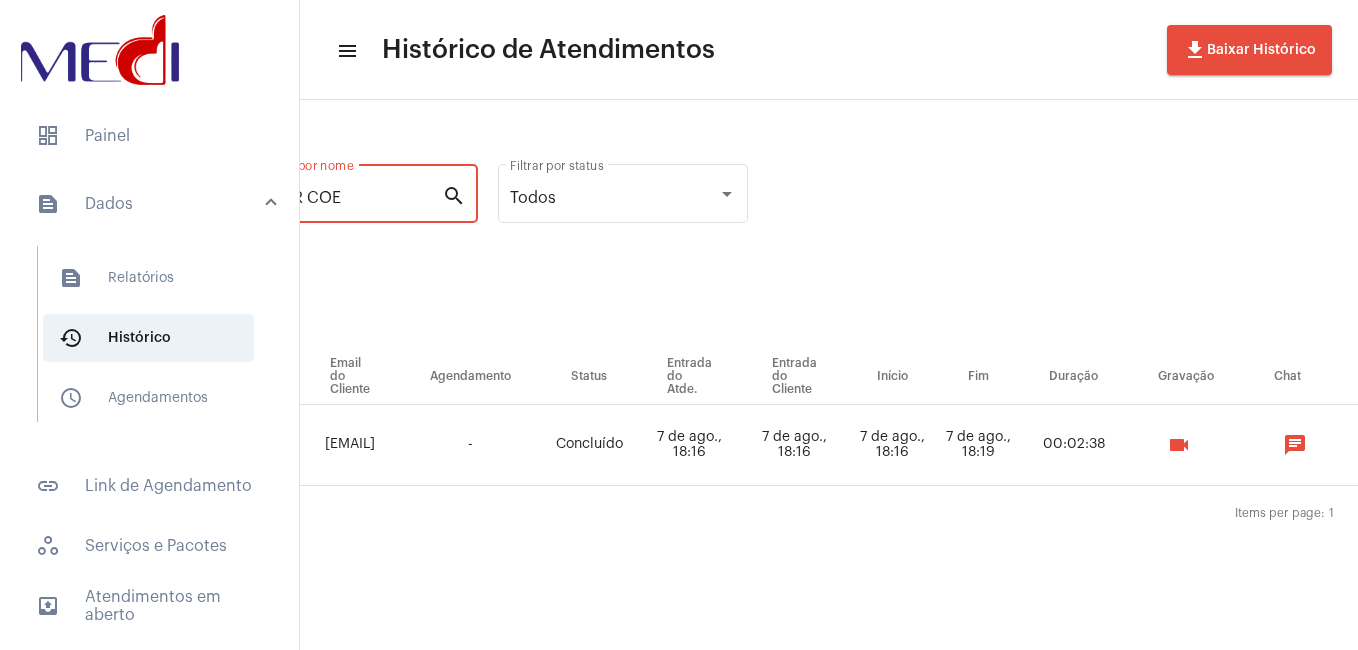 scroll, scrollTop: 0, scrollLeft: 395, axis: horizontal 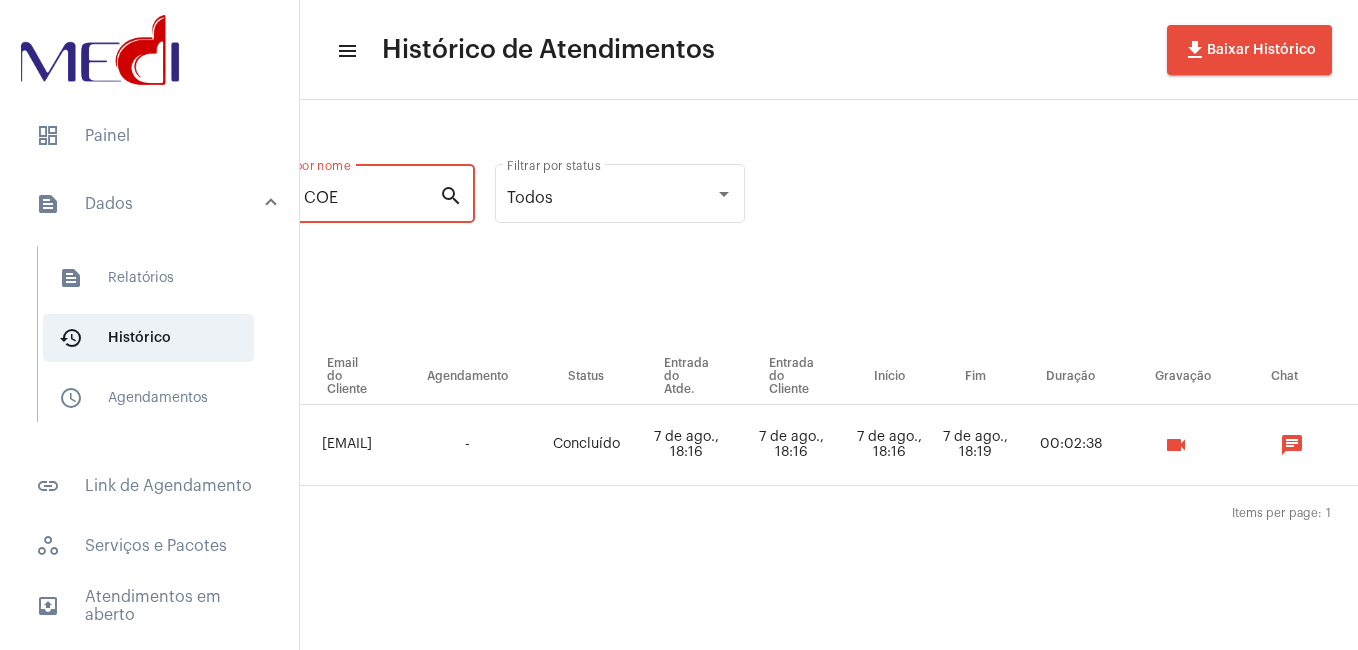 type on "ARTHUR COE" 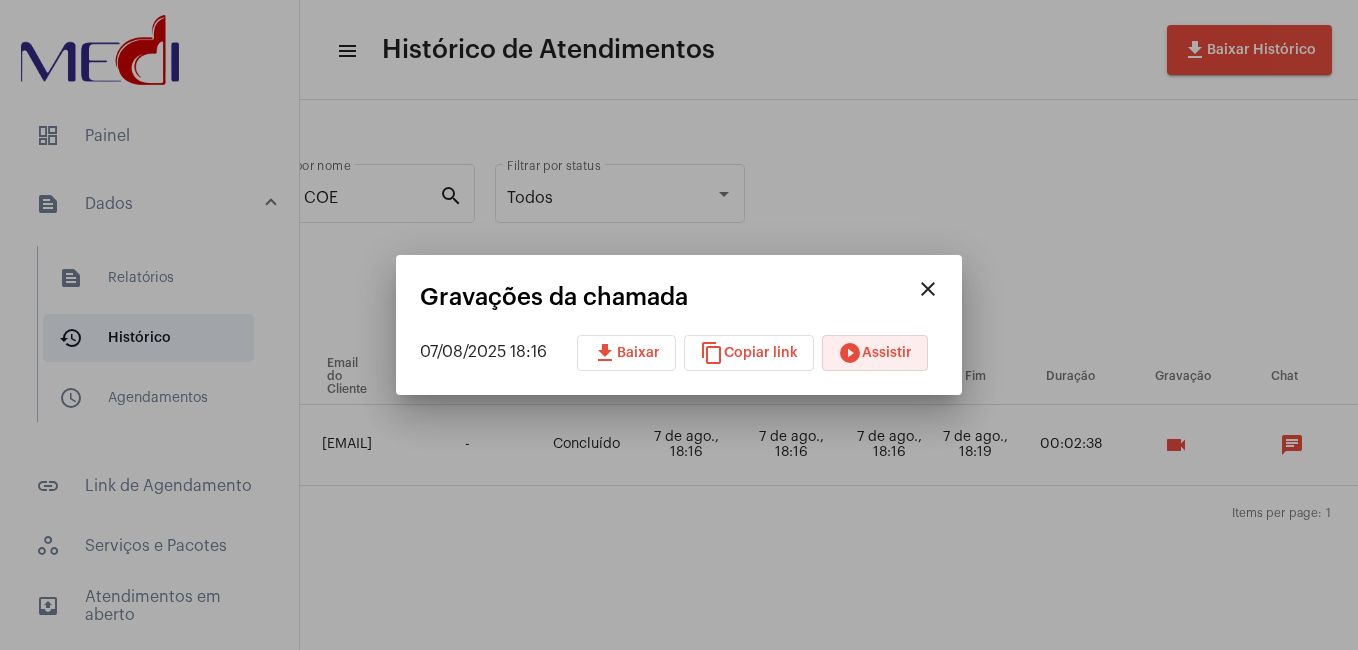 click on "play_circle_filled  Assistir" at bounding box center (875, 353) 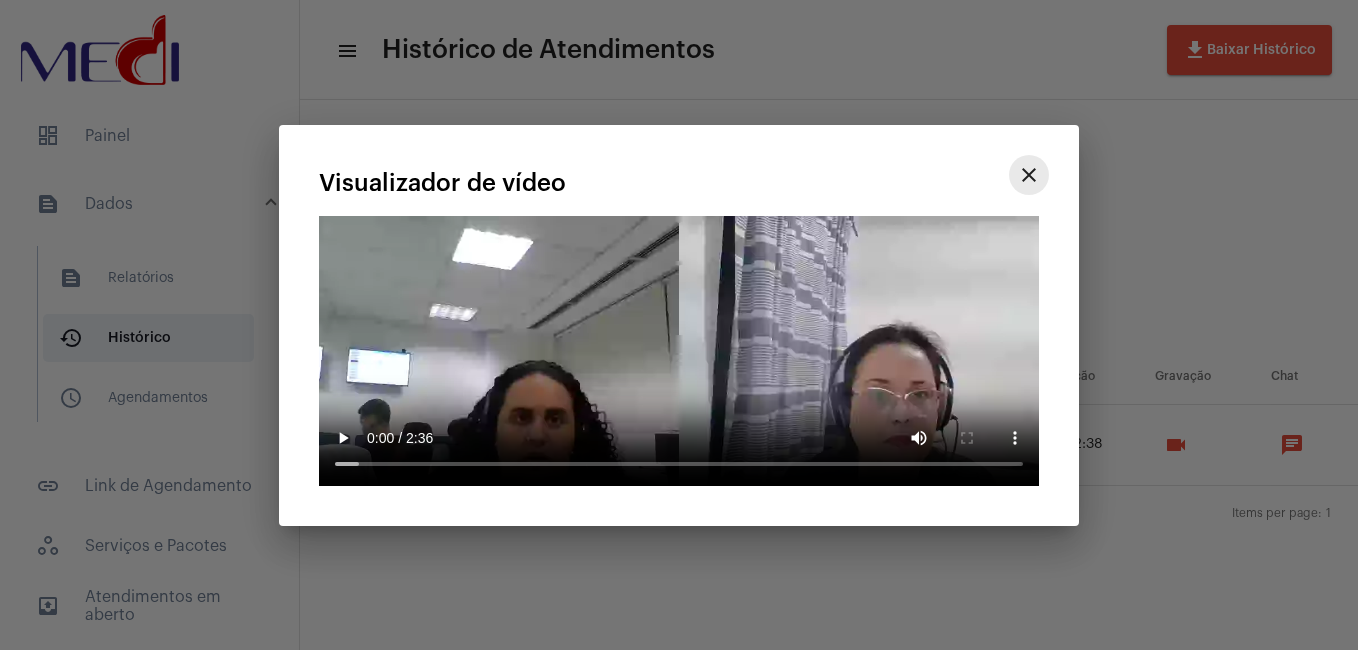 click on "close" at bounding box center (1029, 175) 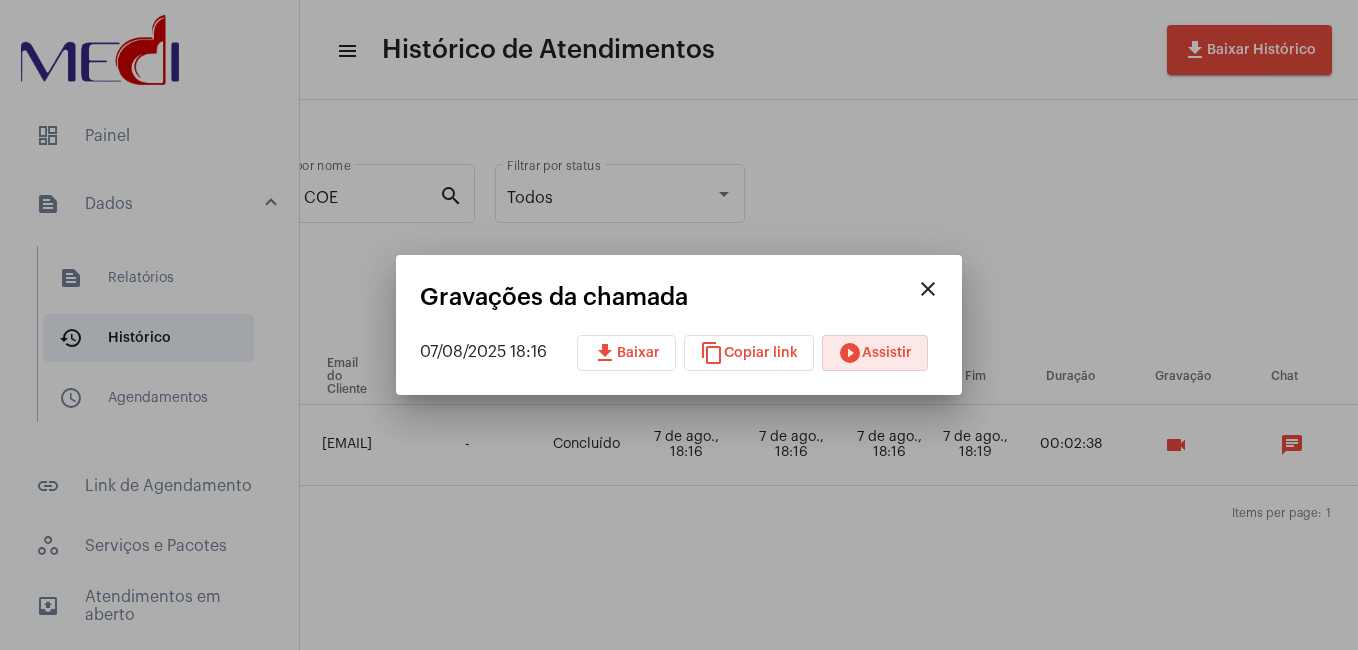 click on "download" at bounding box center (605, 353) 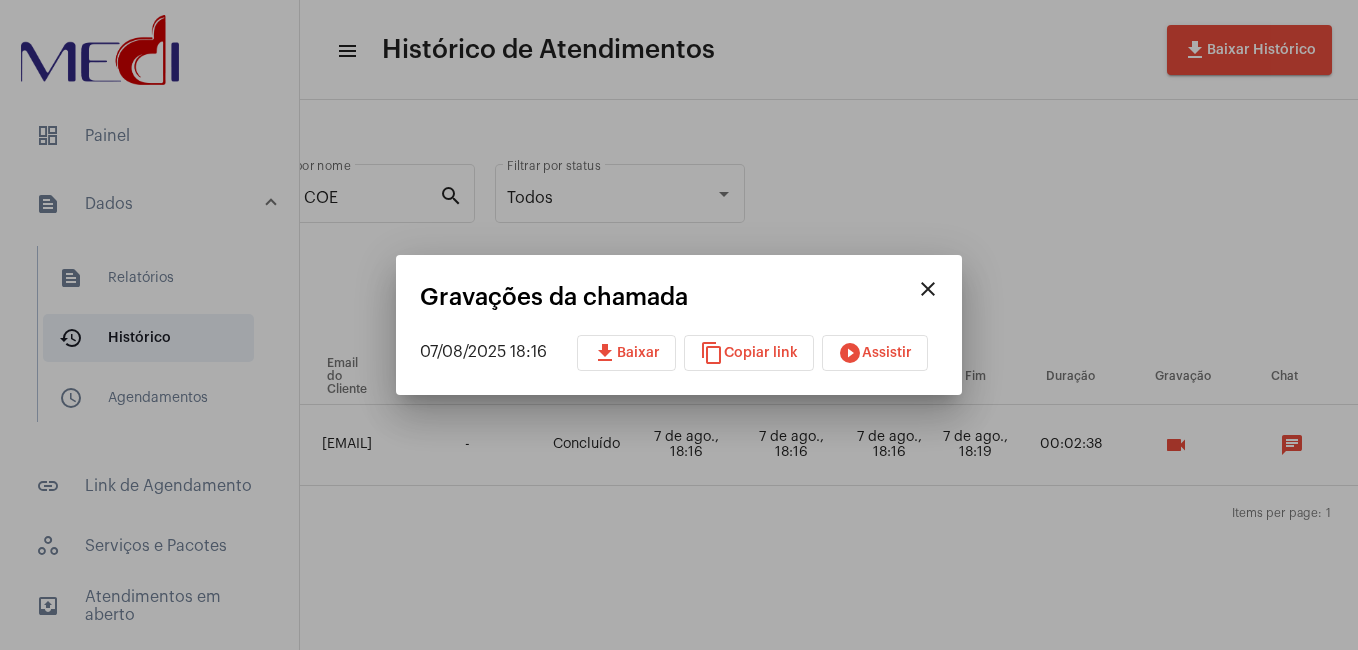 click on "close" at bounding box center (928, 289) 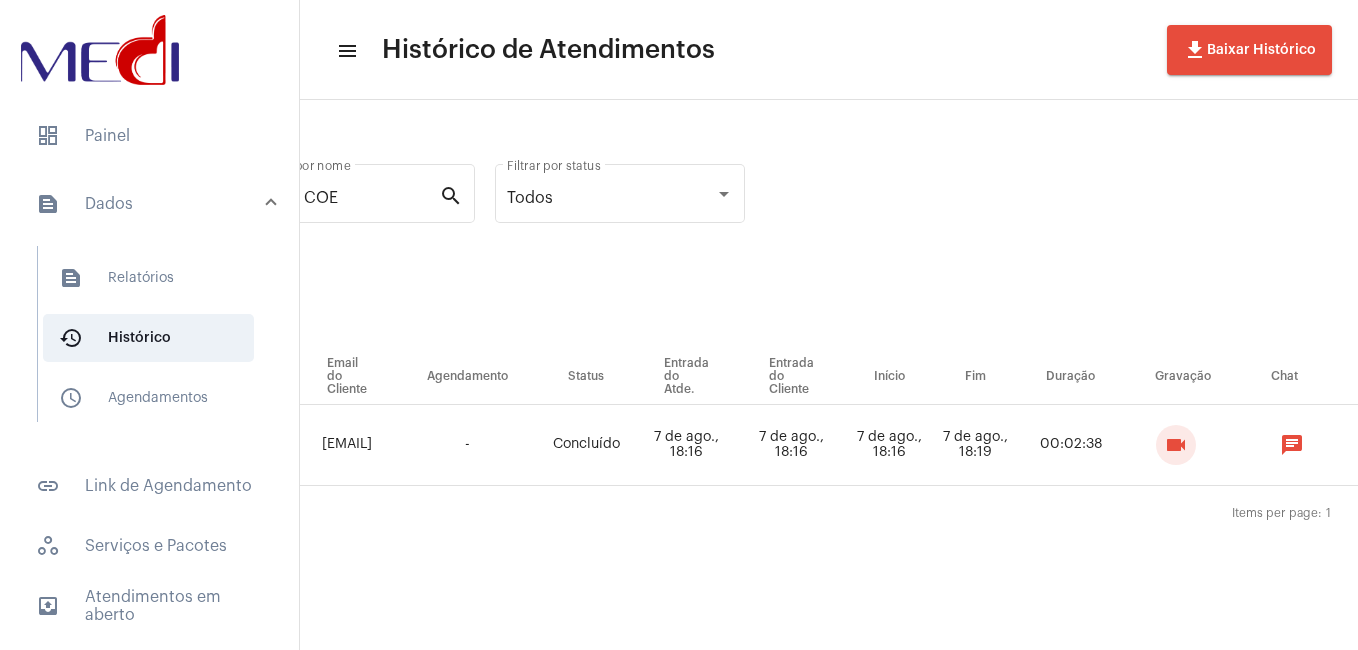 scroll, scrollTop: 0, scrollLeft: 0, axis: both 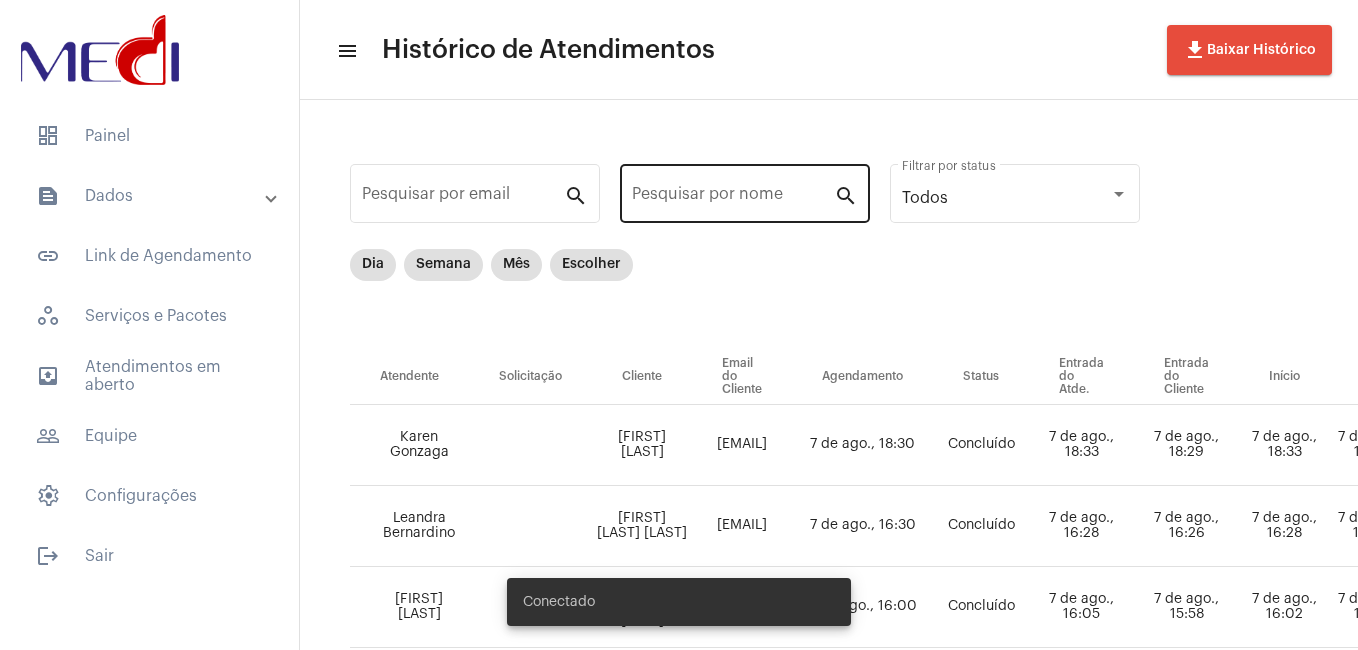 click on "Pesquisar por nome" at bounding box center (733, 198) 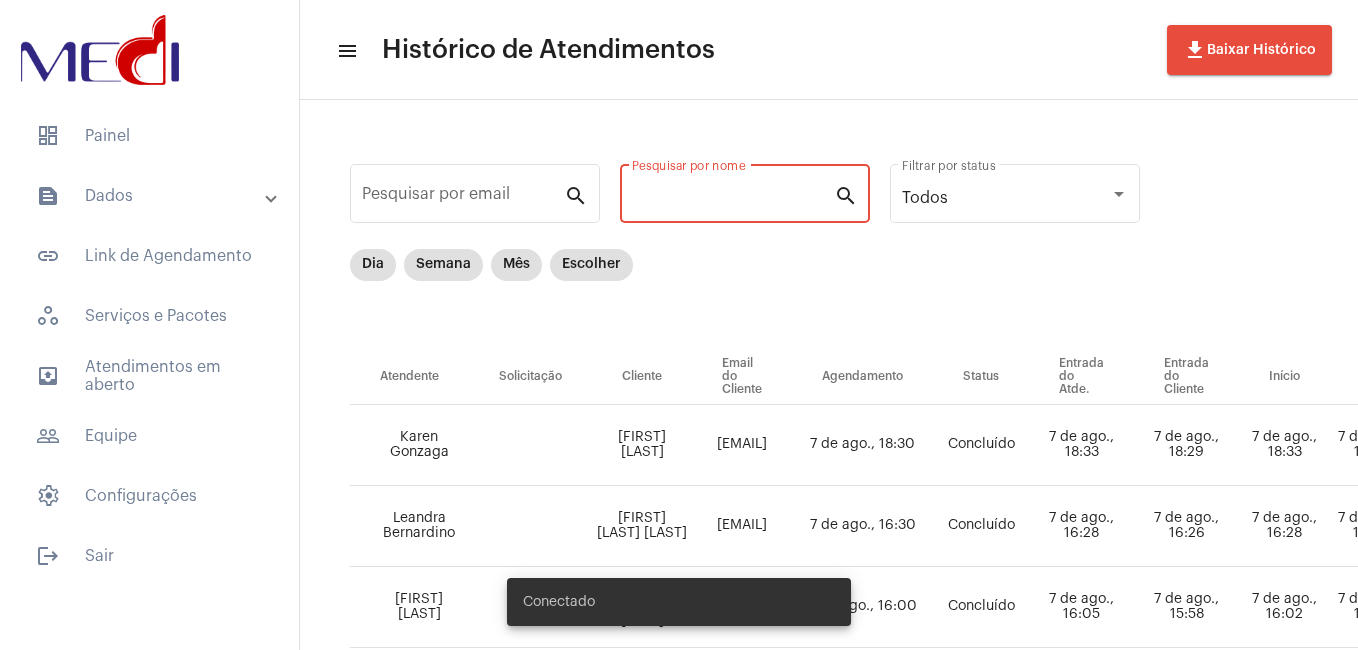 type on "ARTHUR COE" 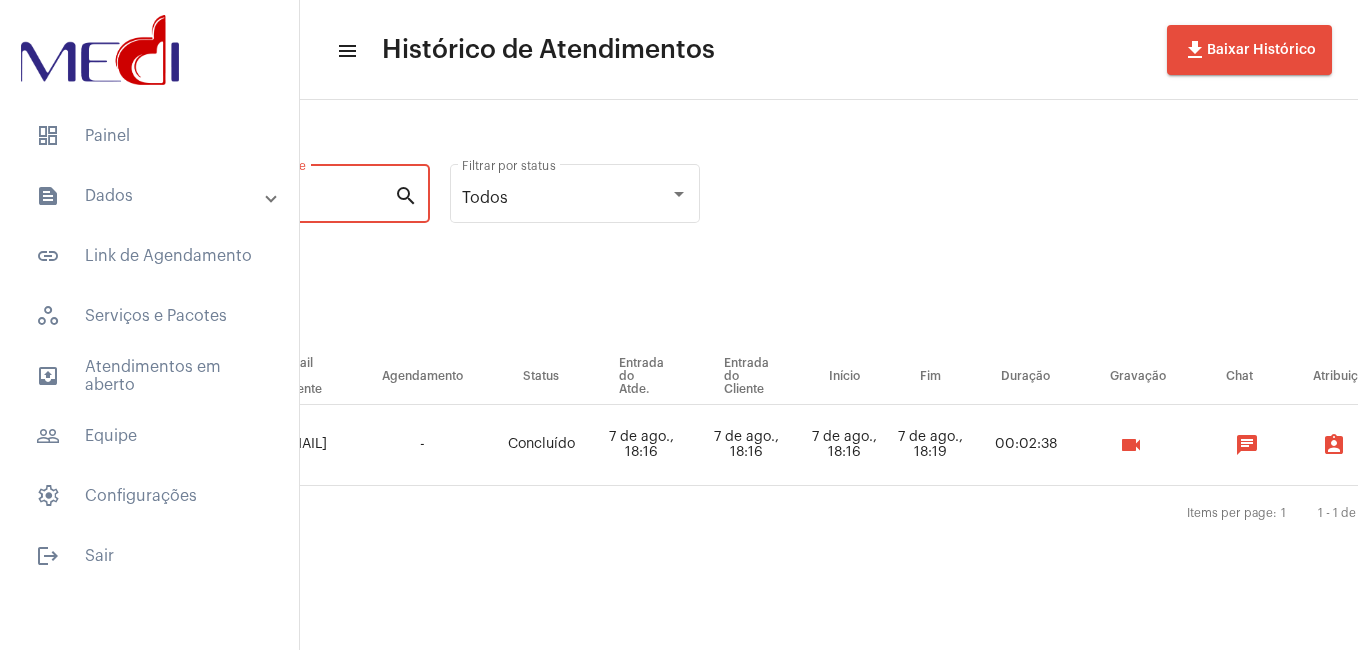 scroll, scrollTop: 0, scrollLeft: 467, axis: horizontal 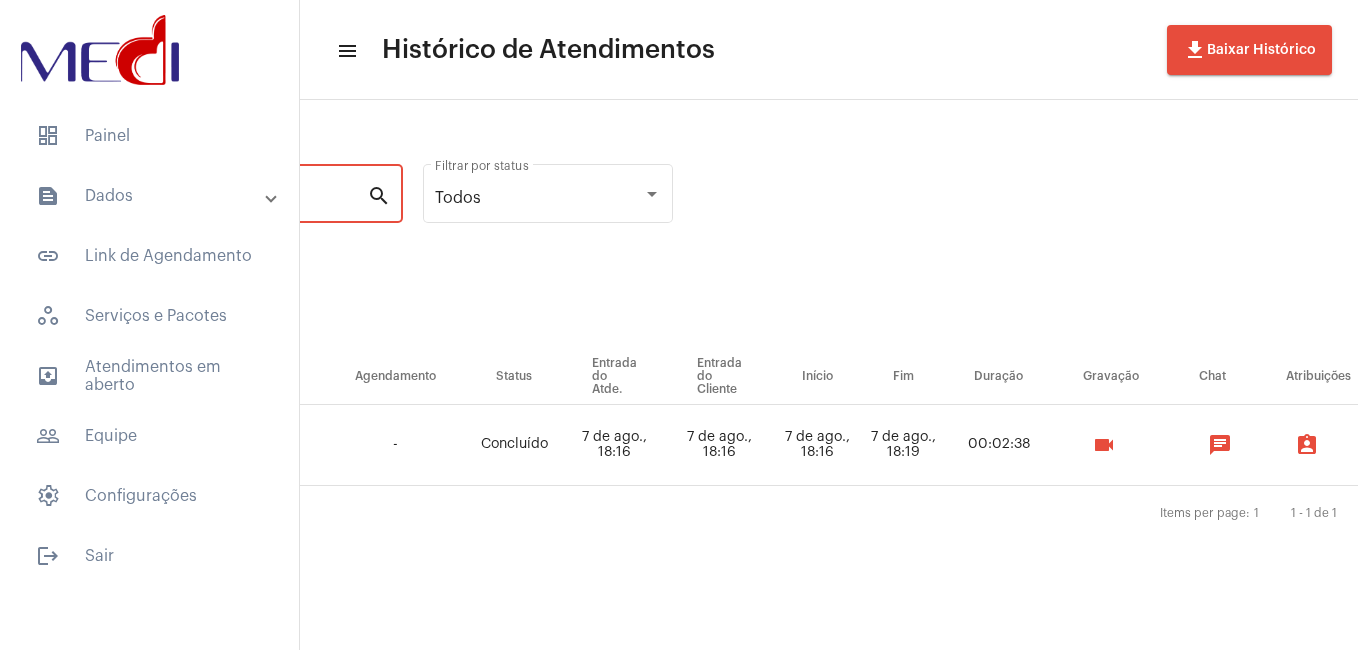 click on "videocam" at bounding box center (1104, 445) 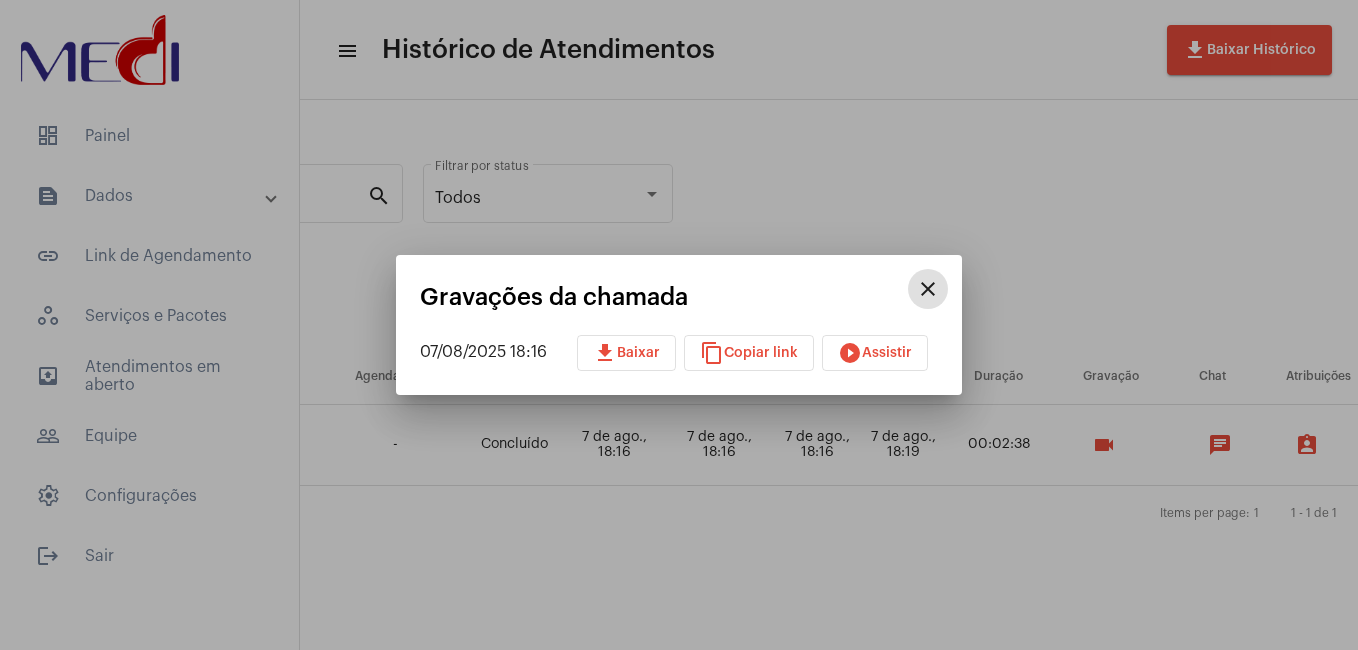 click on "play_circle_filled" at bounding box center [850, 353] 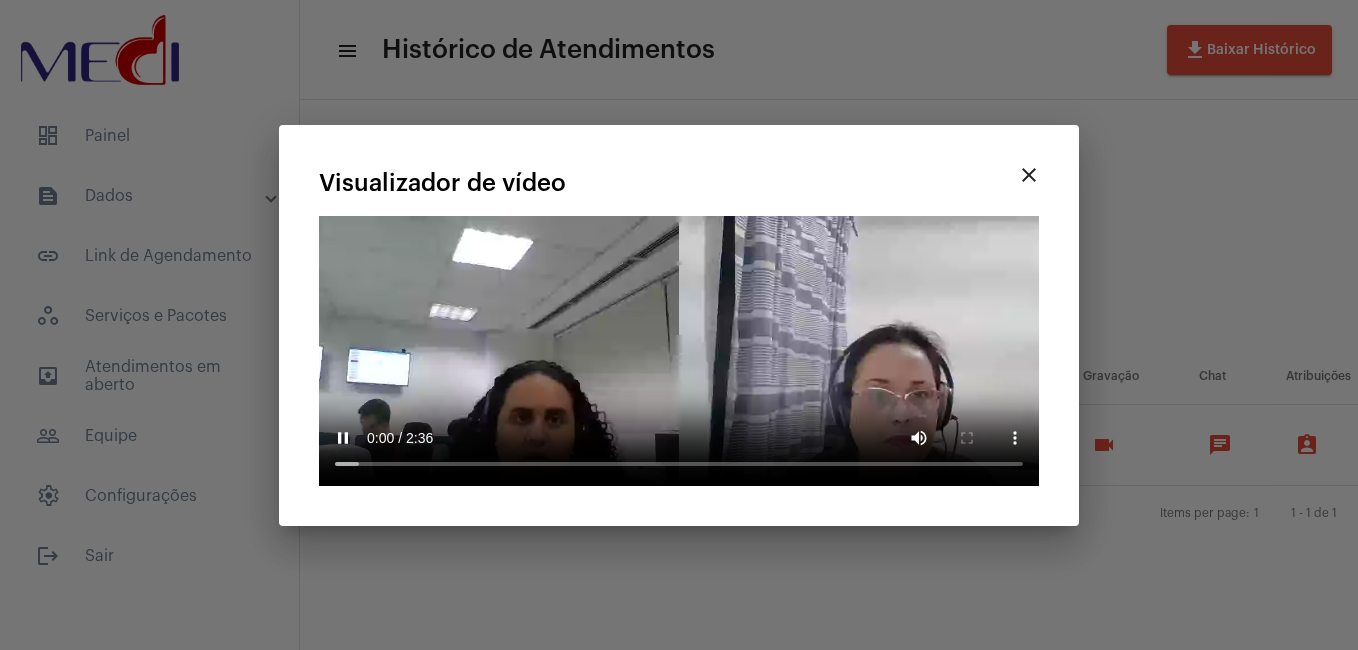 type 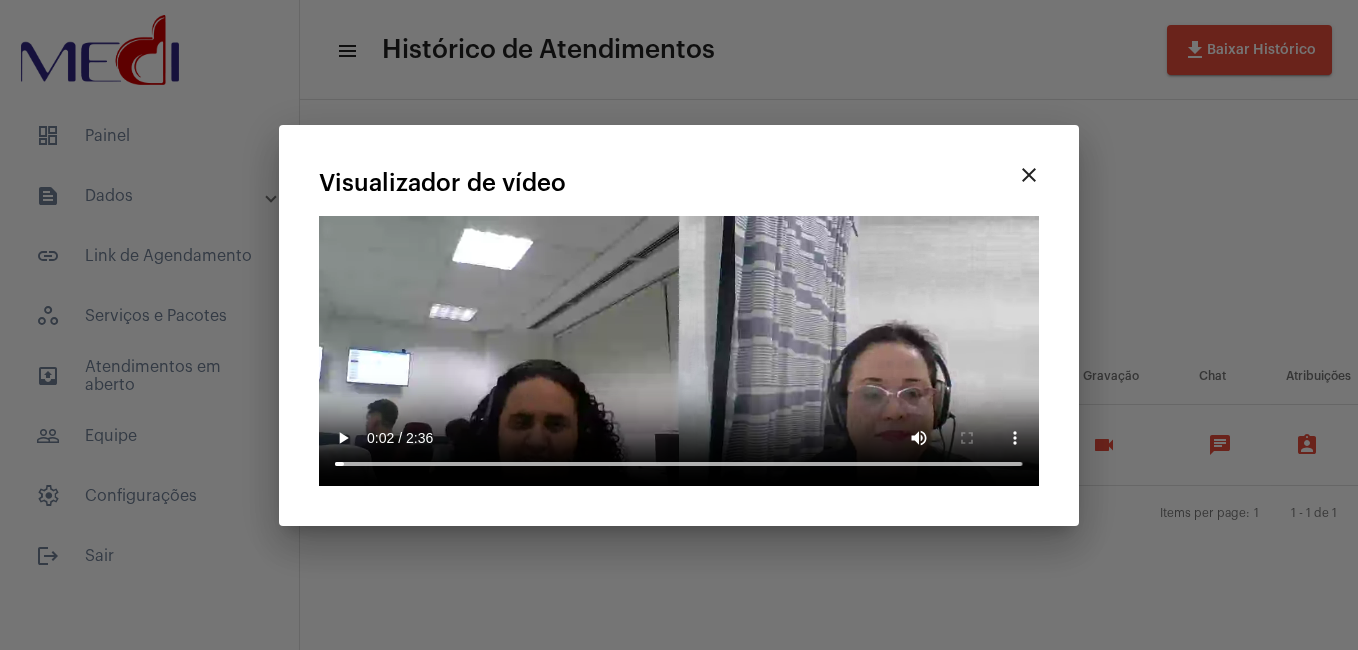 click at bounding box center (679, 325) 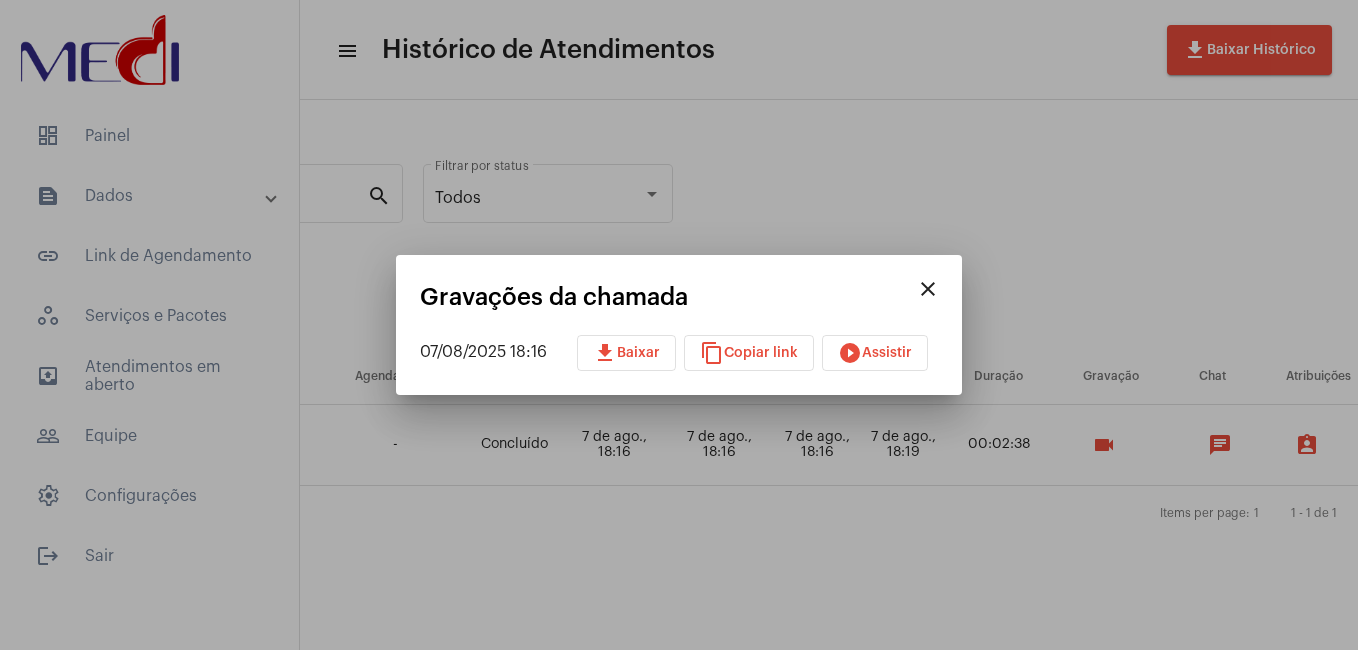 click on "play_circle_filled  Assistir" at bounding box center [875, 353] 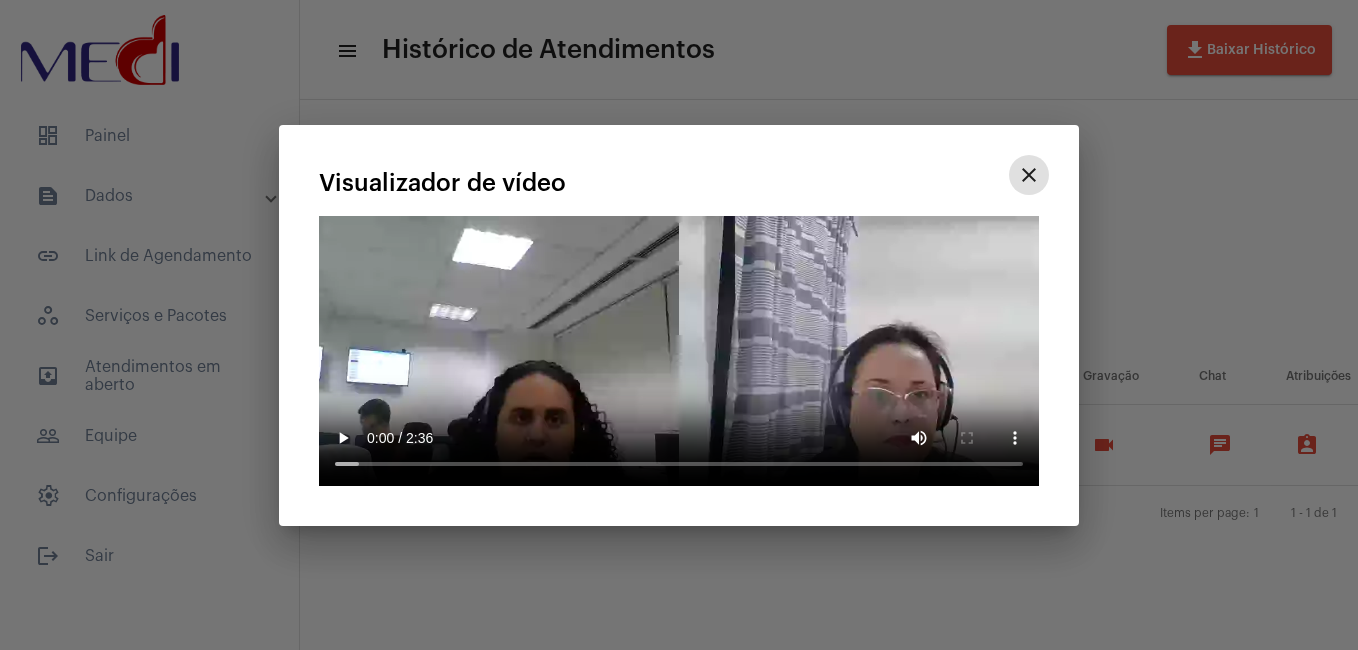 type 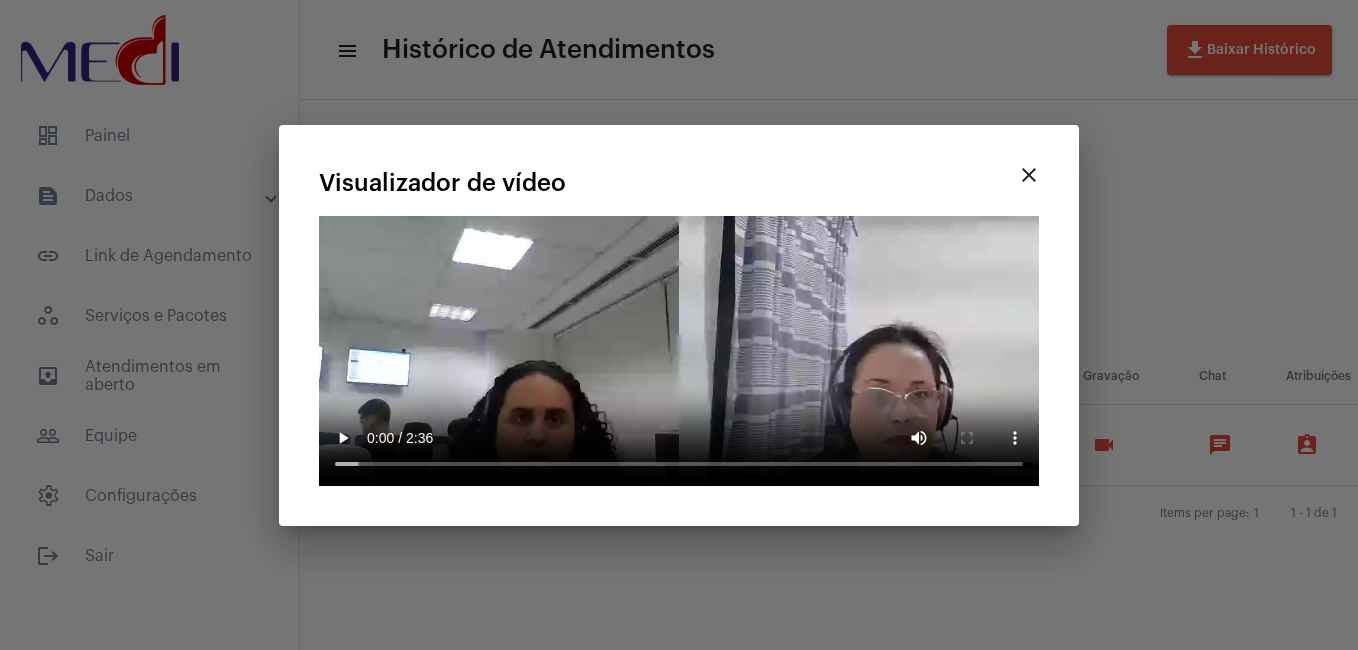 click on "close" at bounding box center (1029, 175) 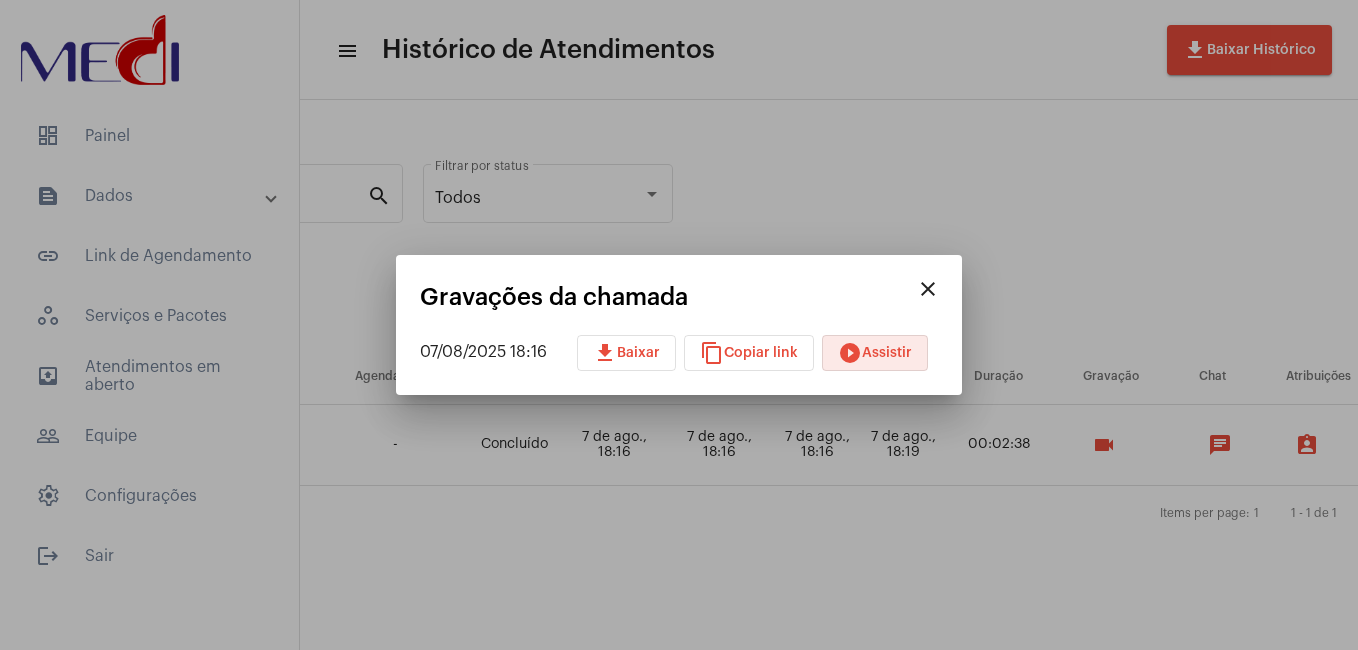 click on "close" at bounding box center (928, 289) 